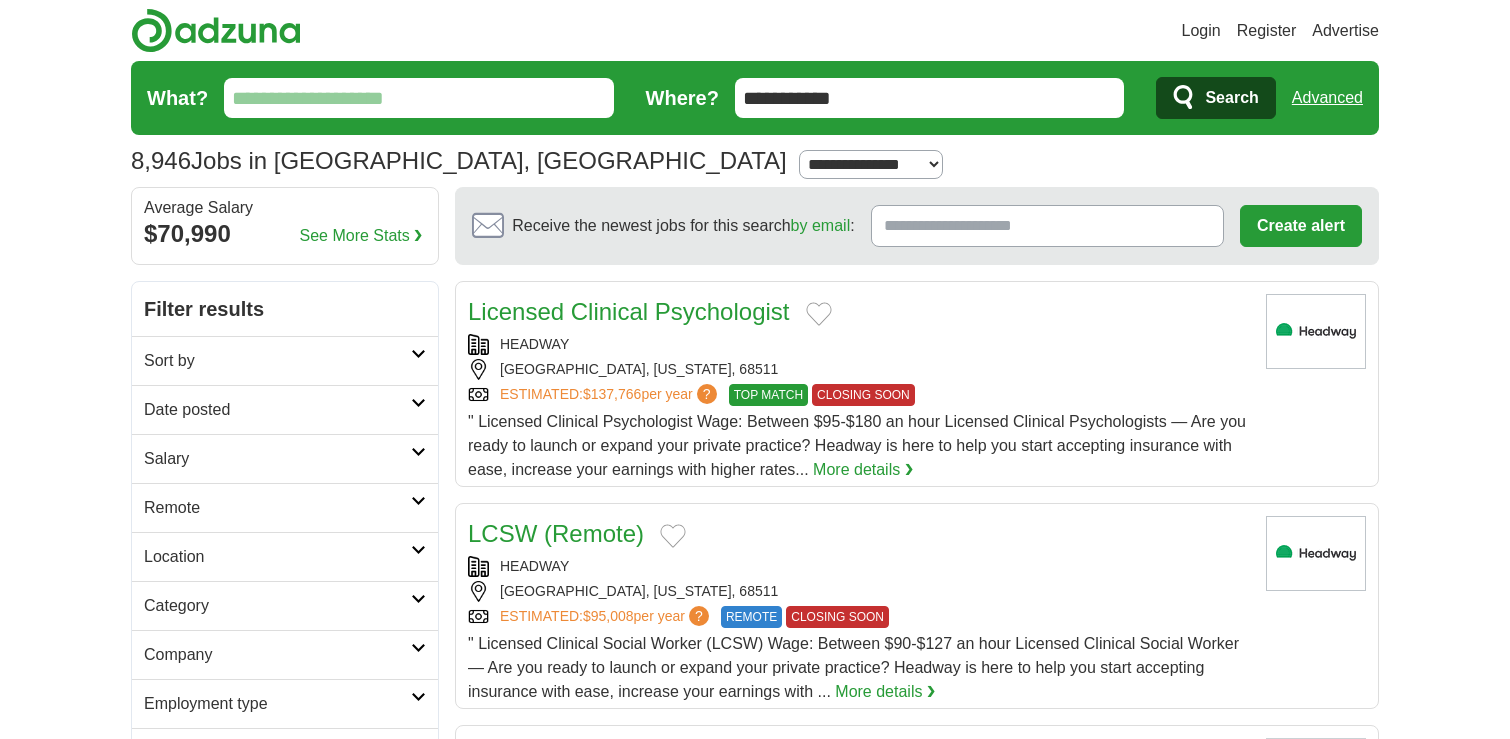 scroll, scrollTop: 0, scrollLeft: 0, axis: both 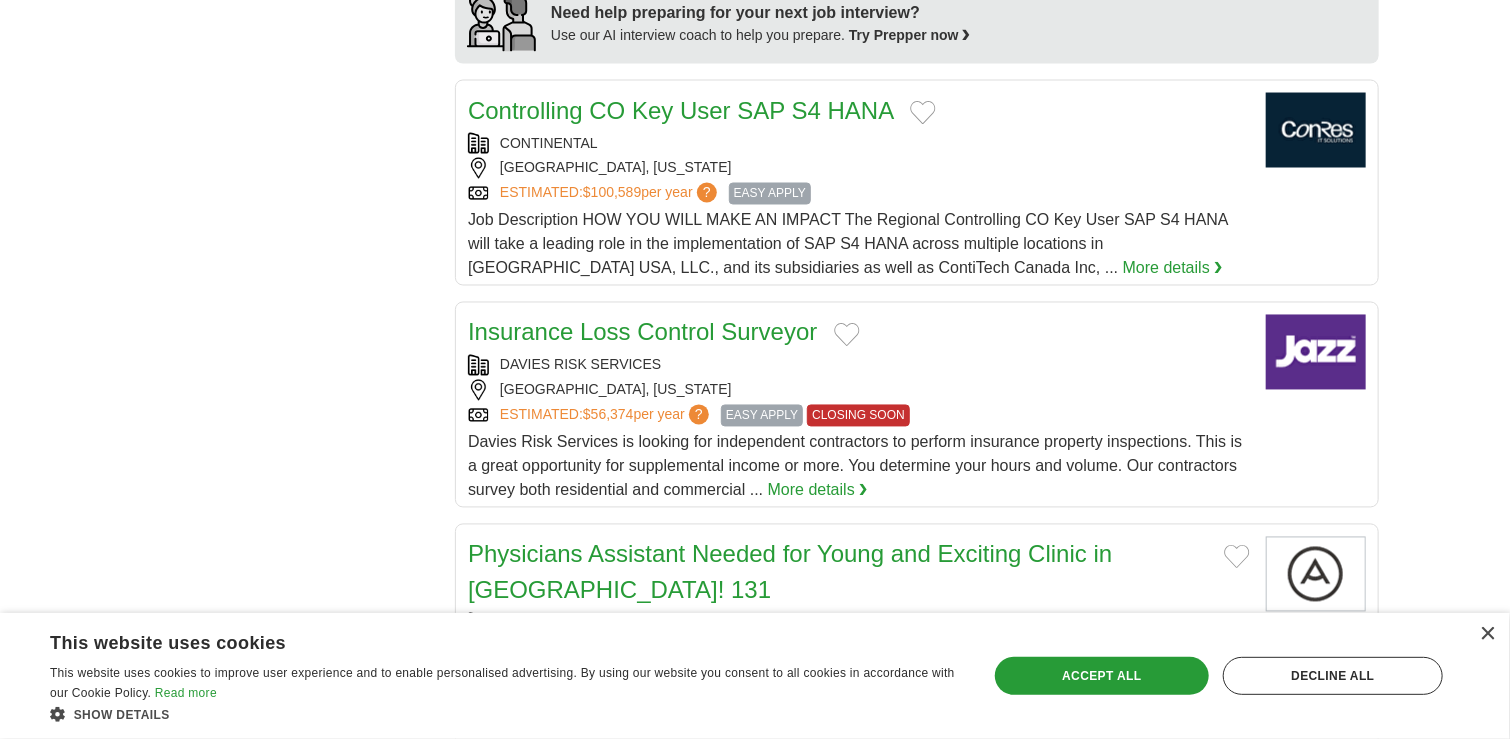 click on "×" at bounding box center (1482, 635) 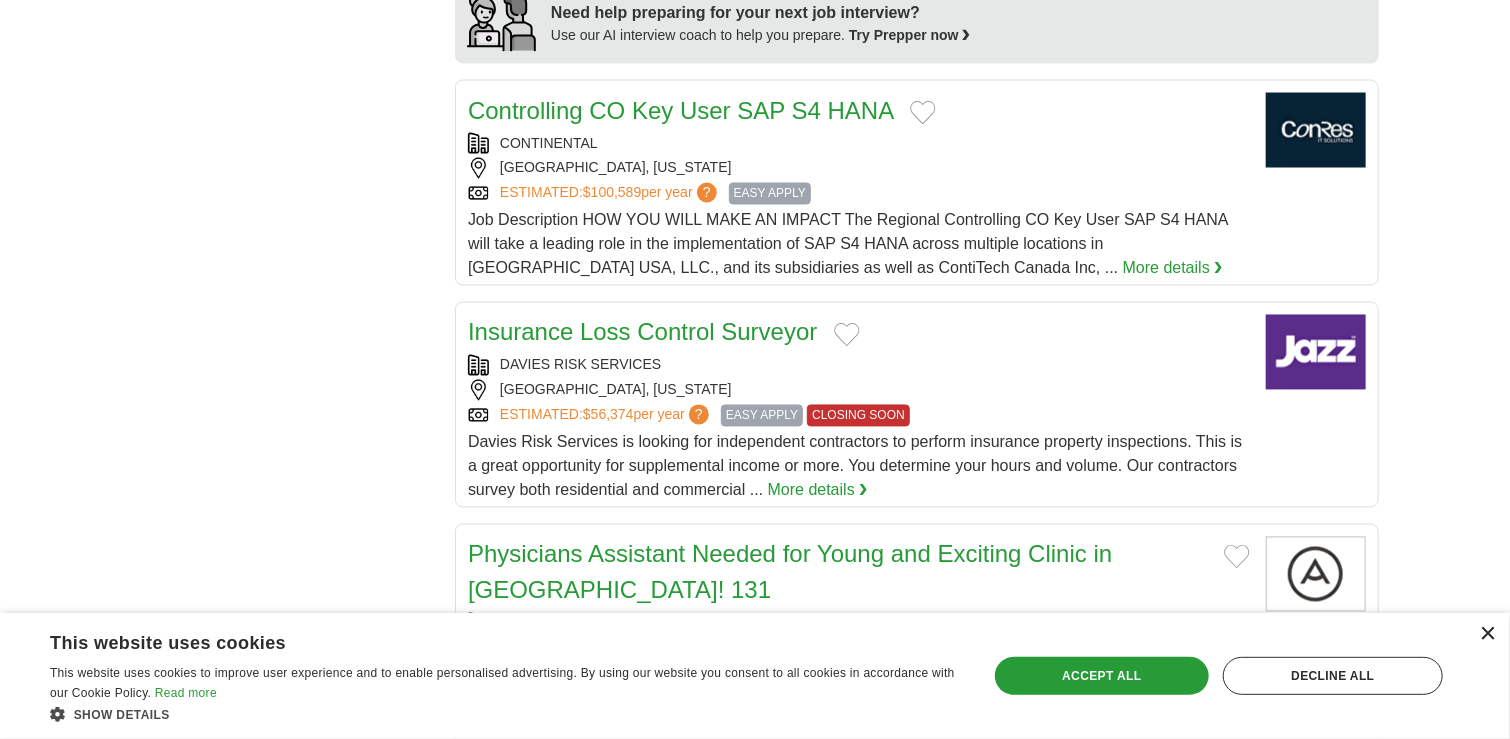 click on "×" at bounding box center (1487, 634) 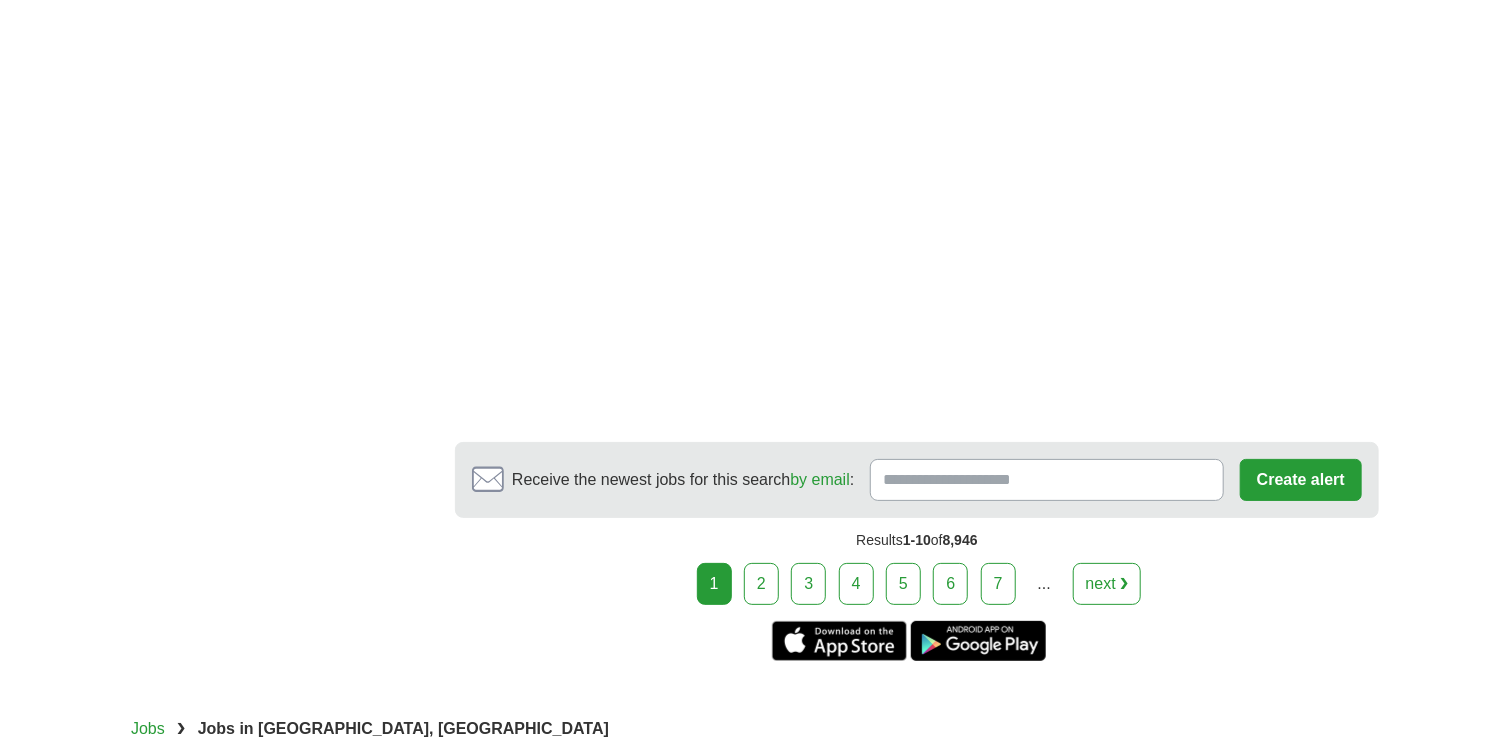 scroll, scrollTop: 3779, scrollLeft: 0, axis: vertical 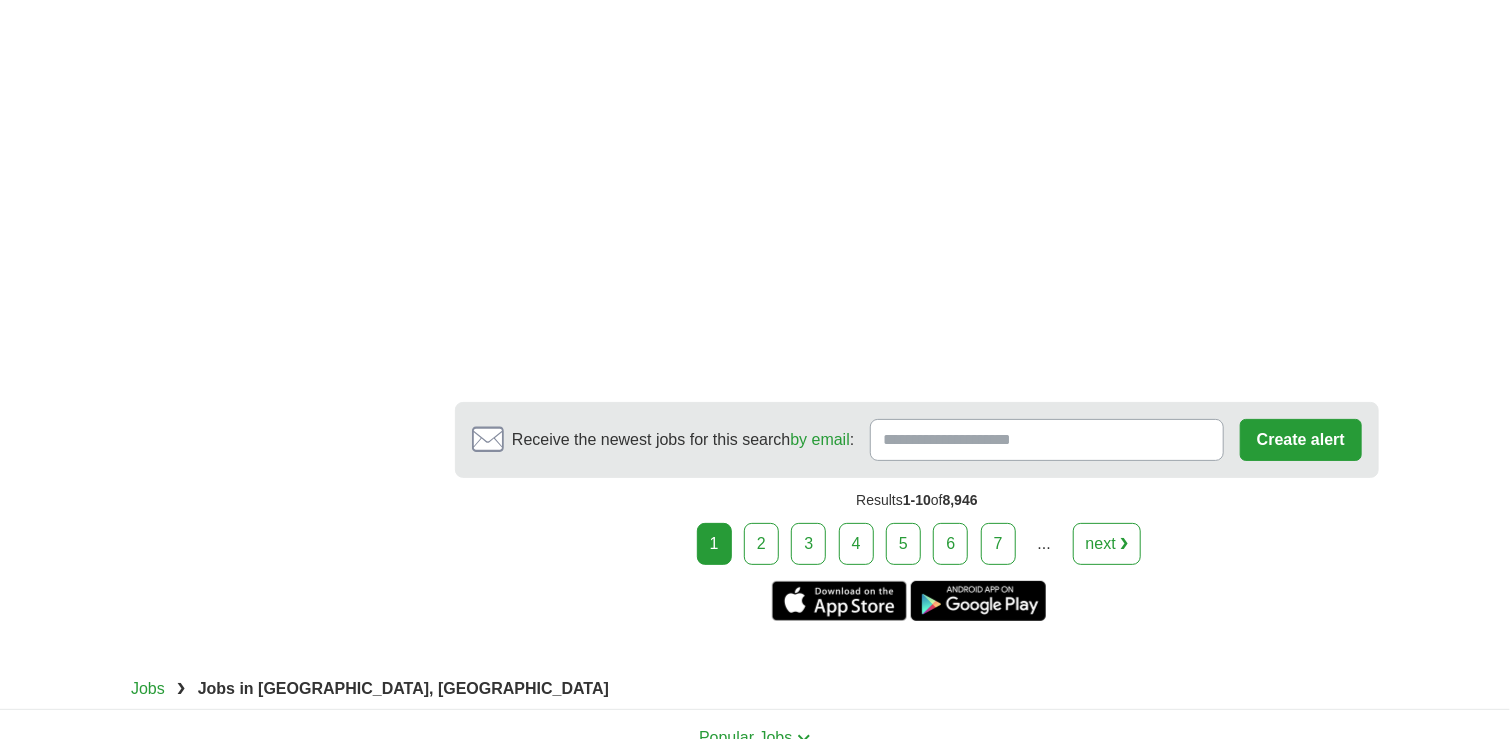 click on "2" at bounding box center (761, 544) 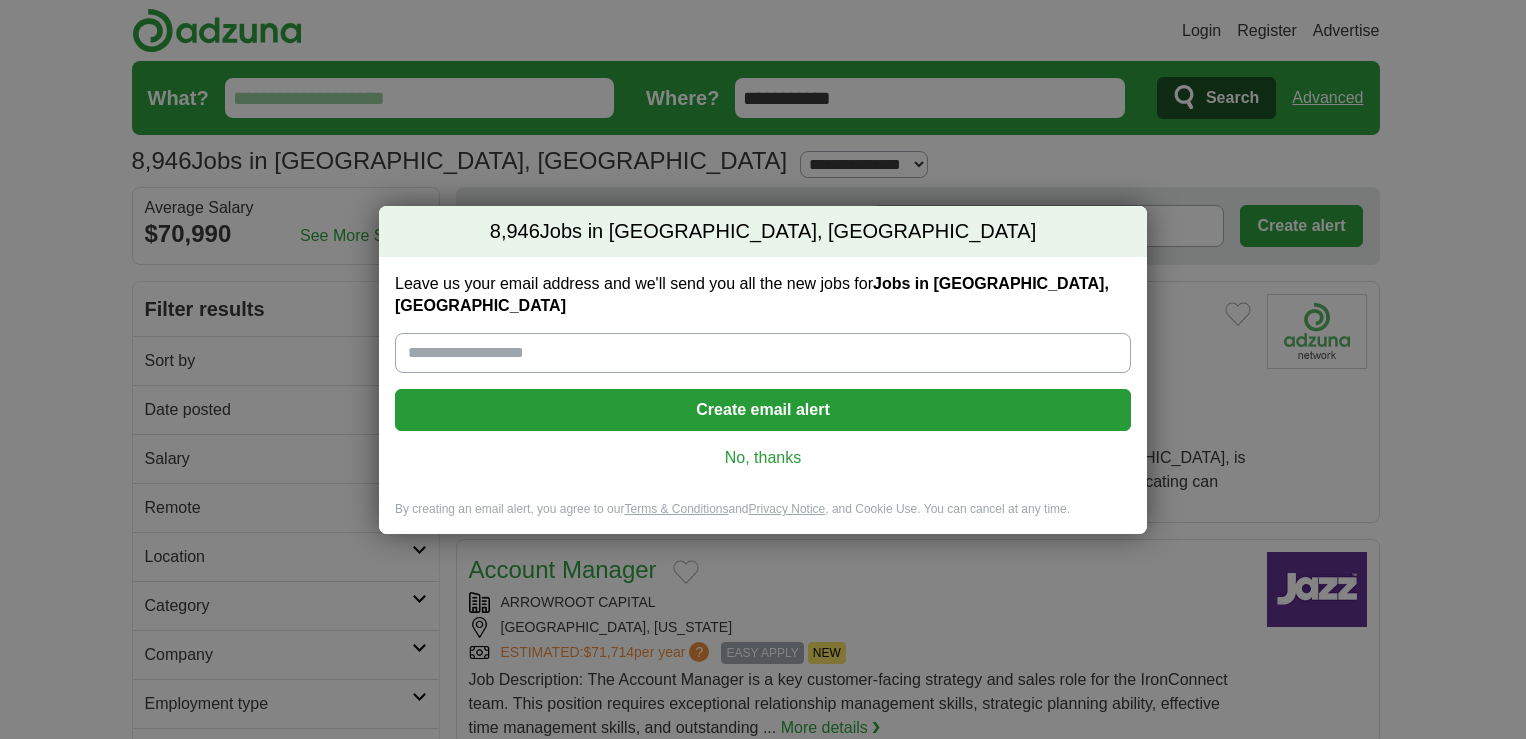 scroll, scrollTop: 0, scrollLeft: 0, axis: both 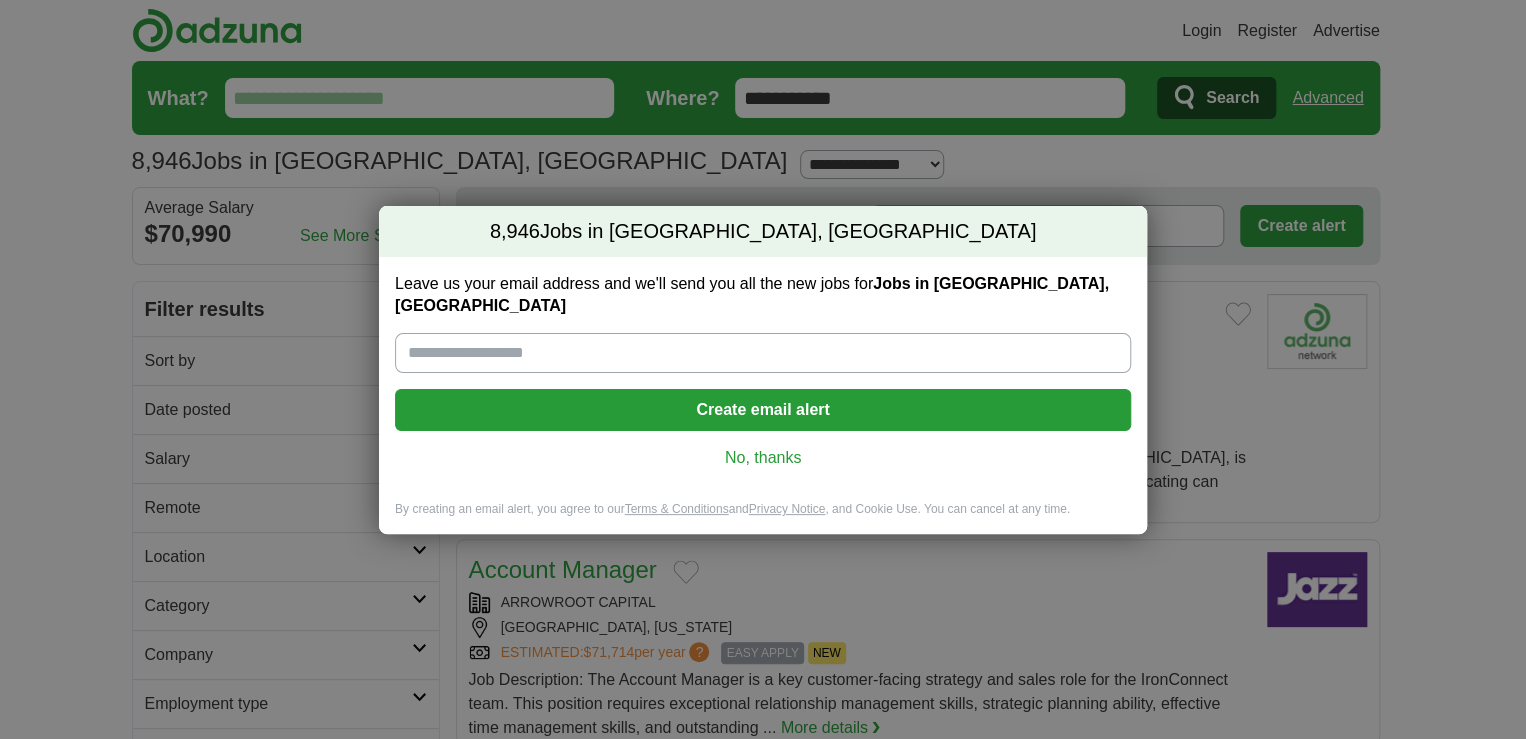 click on "No, thanks" at bounding box center (763, 458) 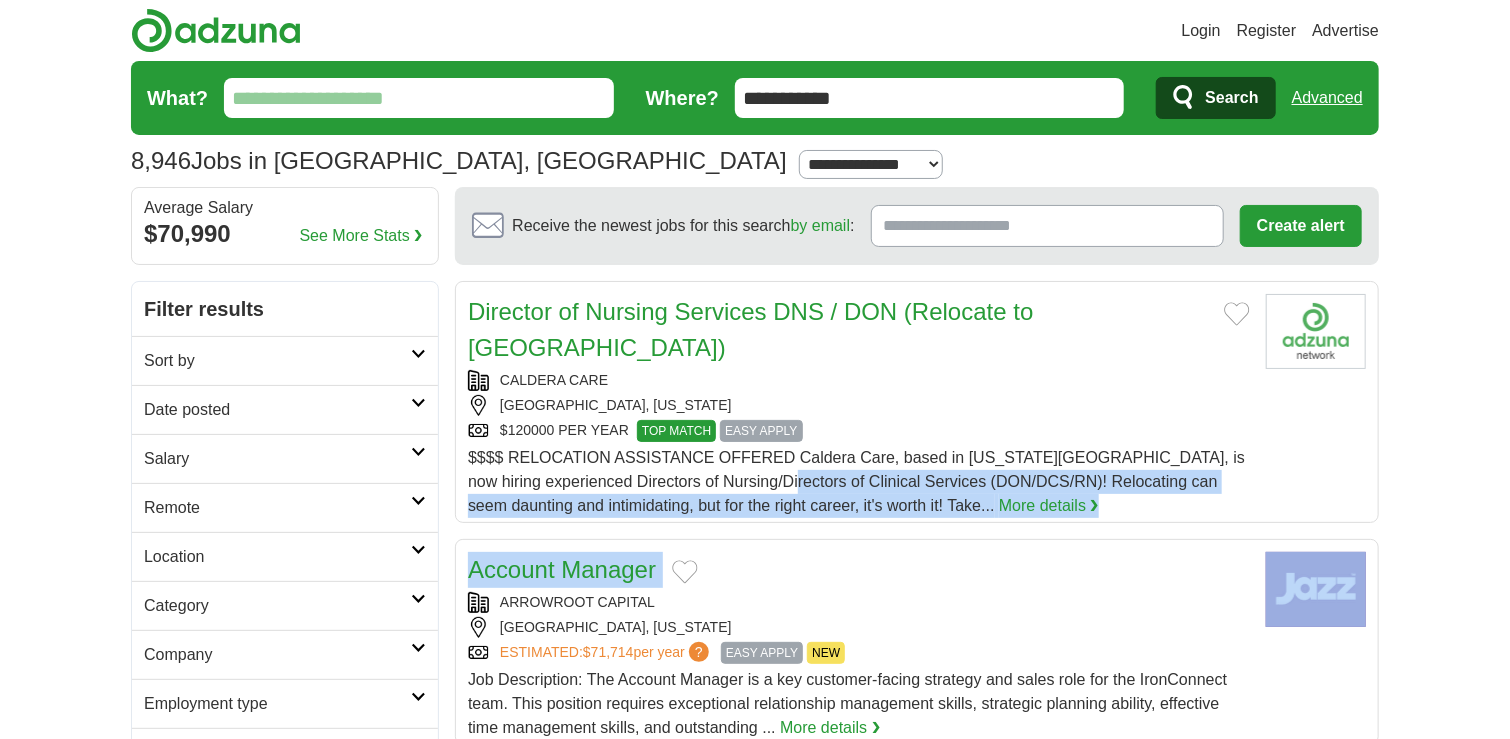 drag, startPoint x: 756, startPoint y: 446, endPoint x: 1168, endPoint y: 489, distance: 414.23785 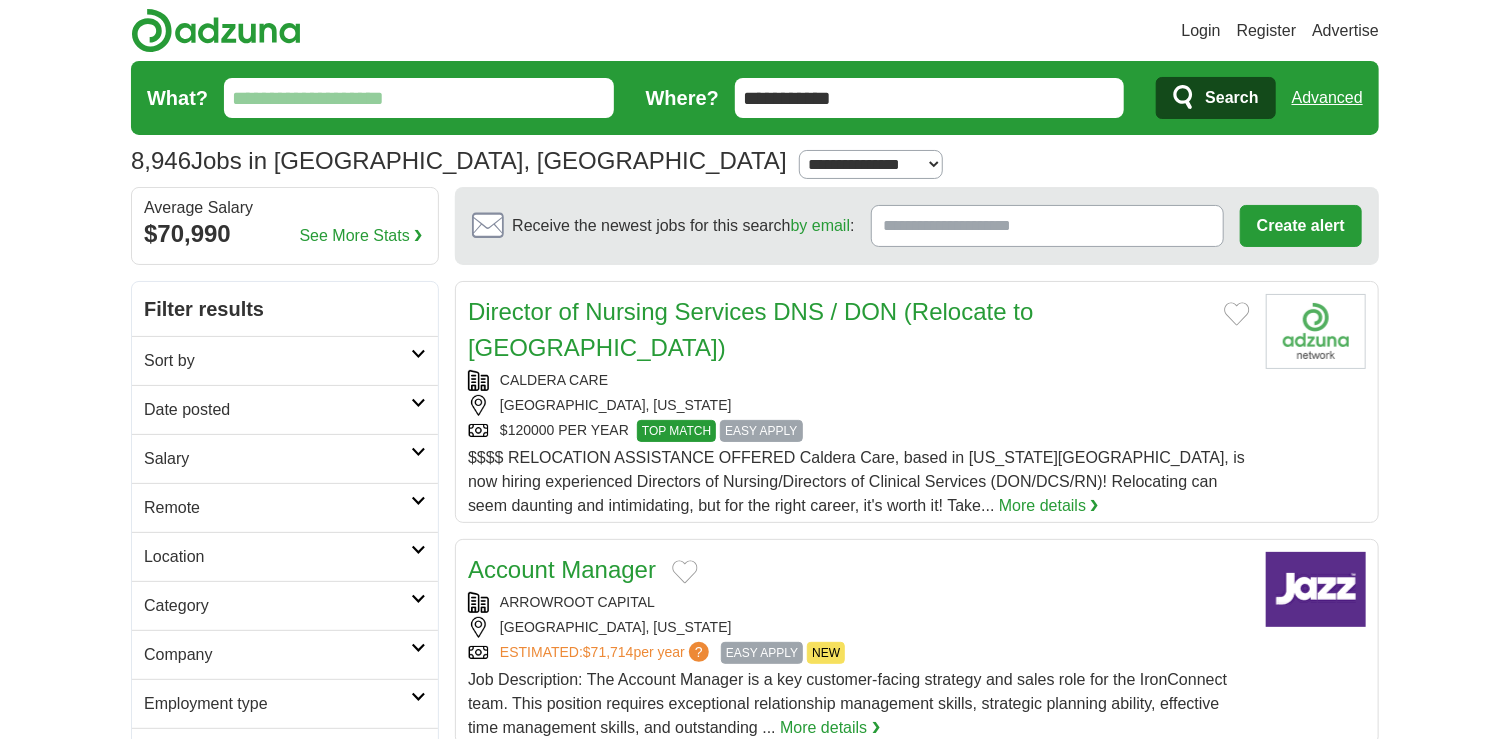 drag, startPoint x: 1168, startPoint y: 489, endPoint x: 1134, endPoint y: 561, distance: 79.624115 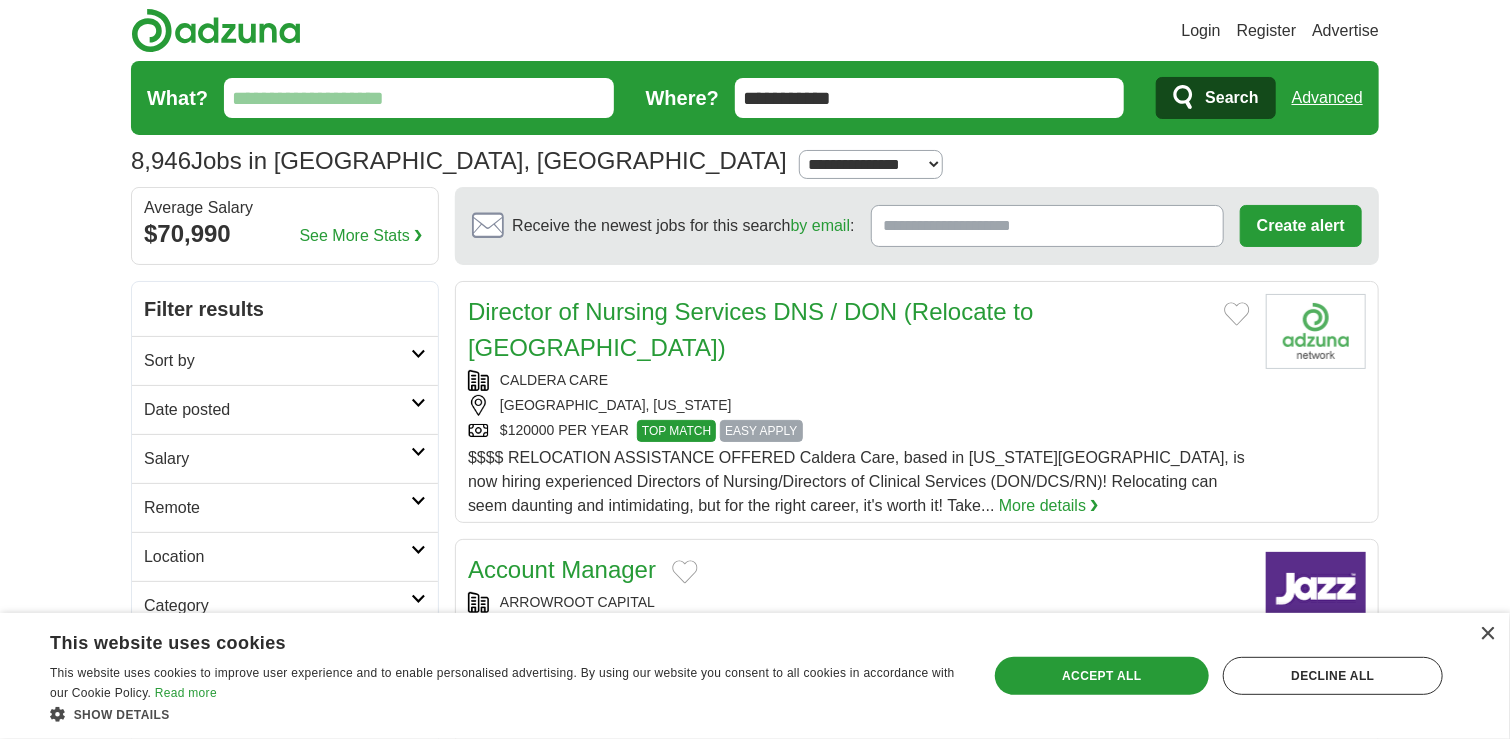 click on "What?" at bounding box center (419, 98) 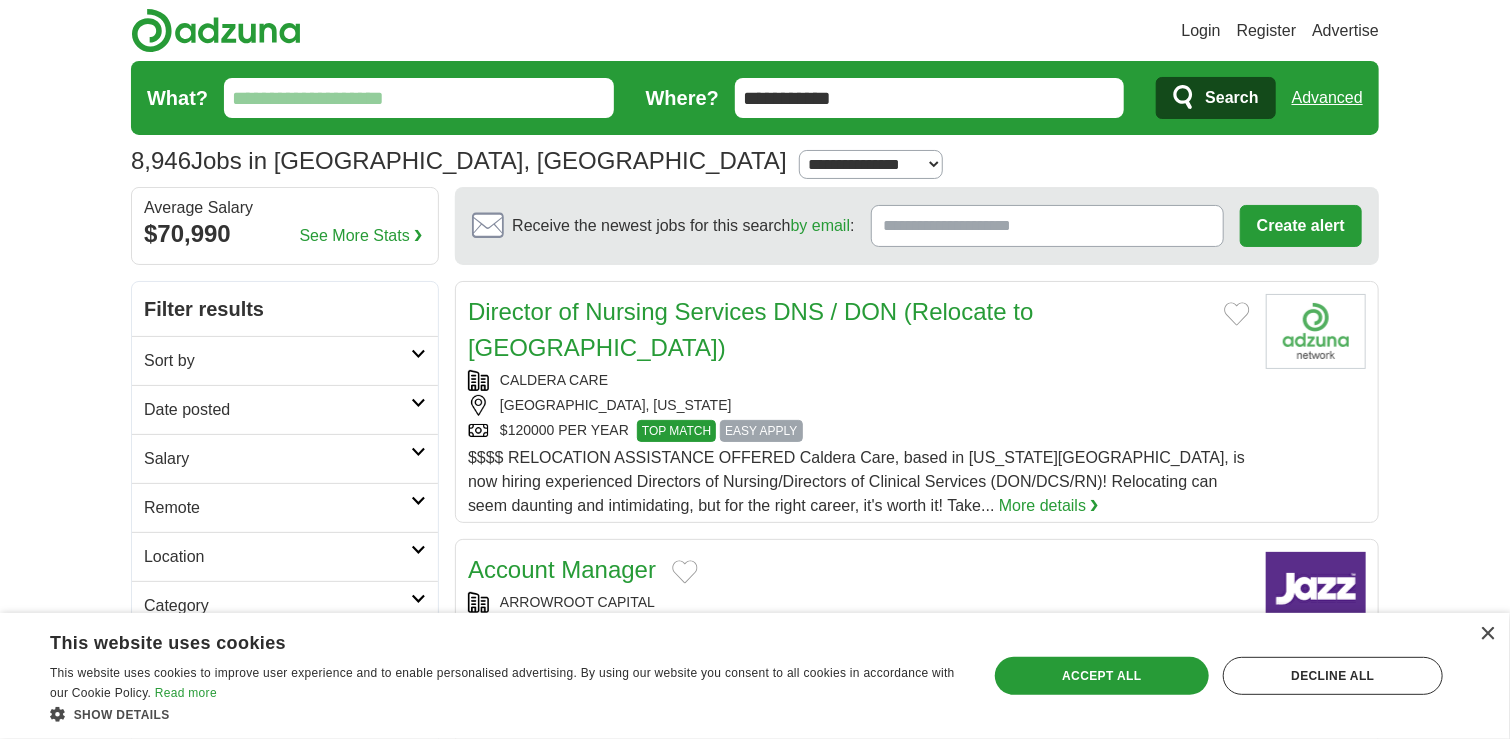 click on "Sort by" at bounding box center (277, 361) 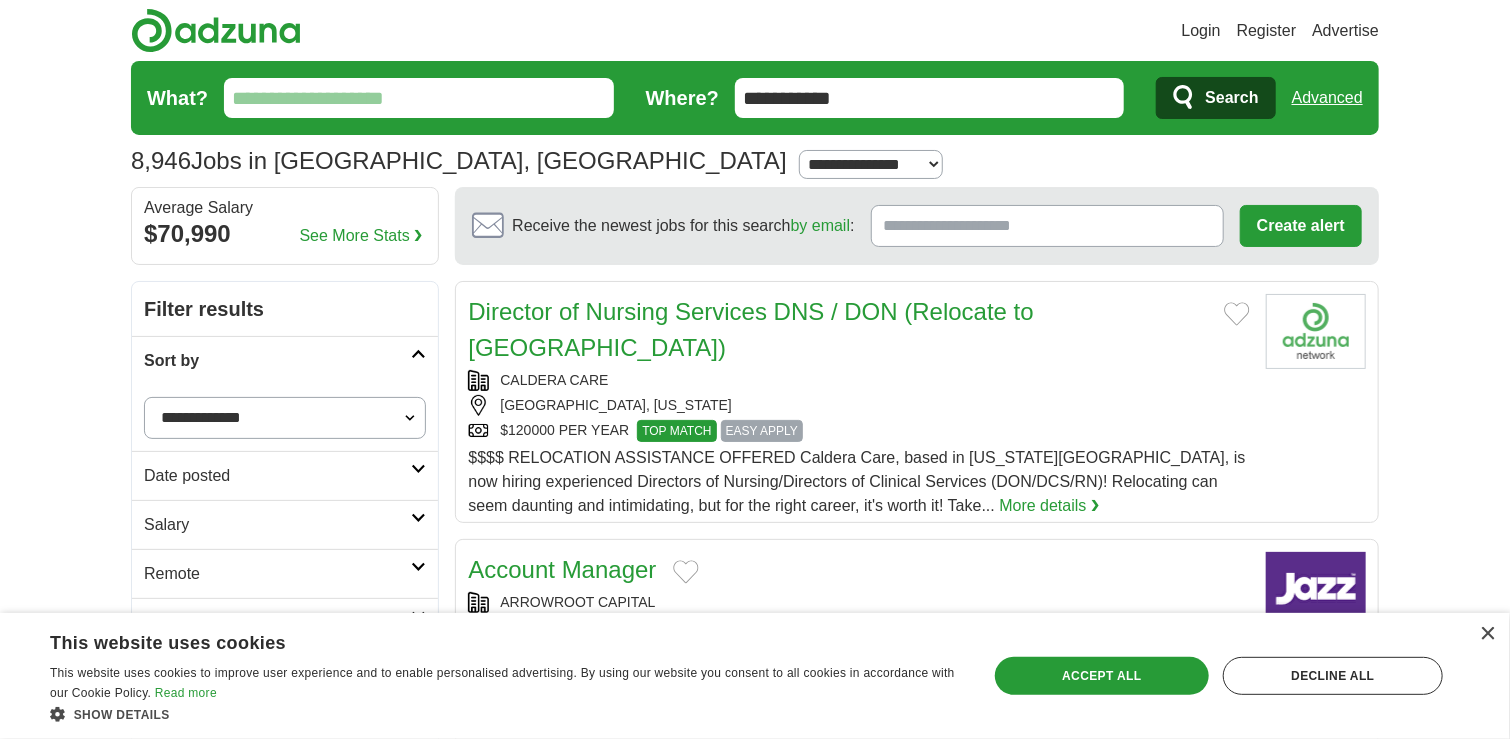 click at bounding box center (418, 354) 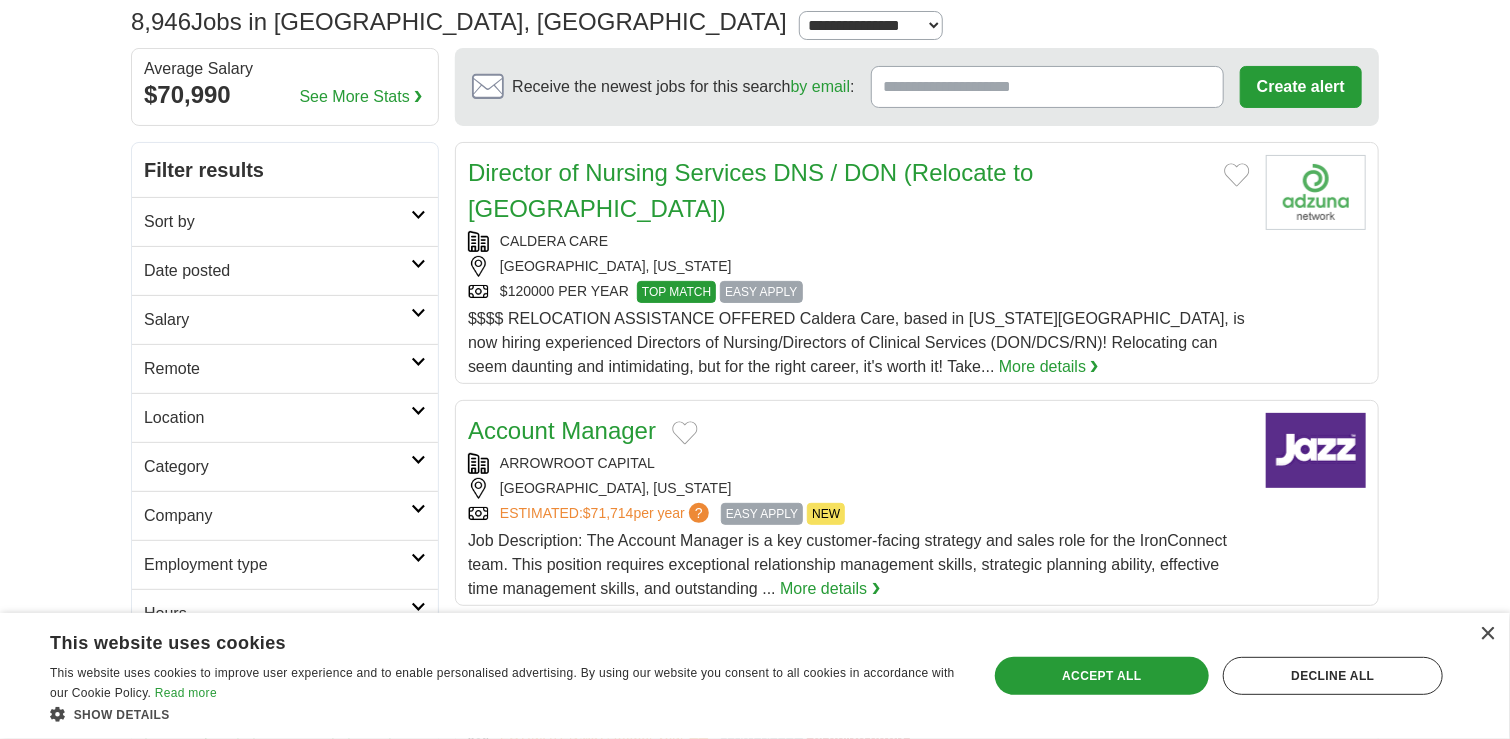 scroll, scrollTop: 140, scrollLeft: 0, axis: vertical 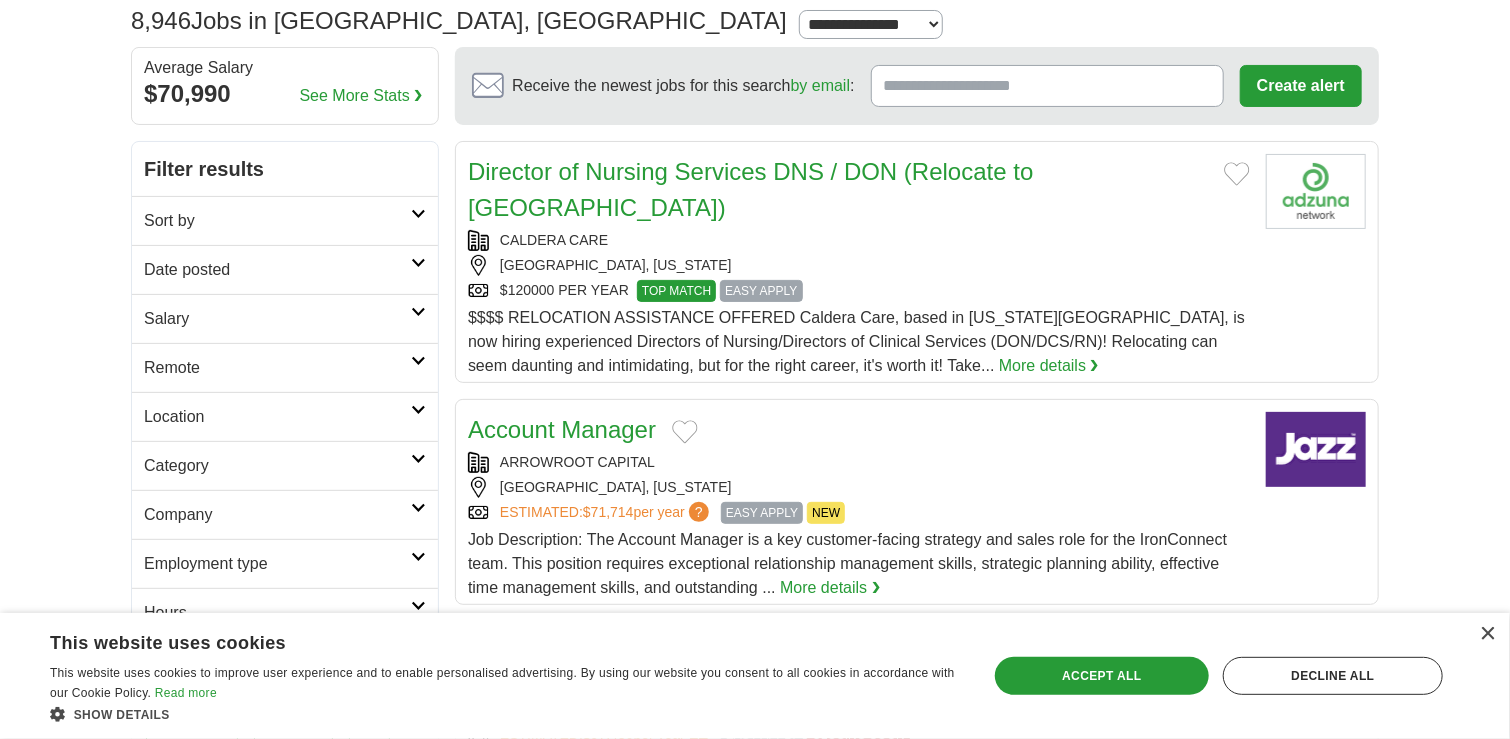 click on "Salary" at bounding box center [285, 318] 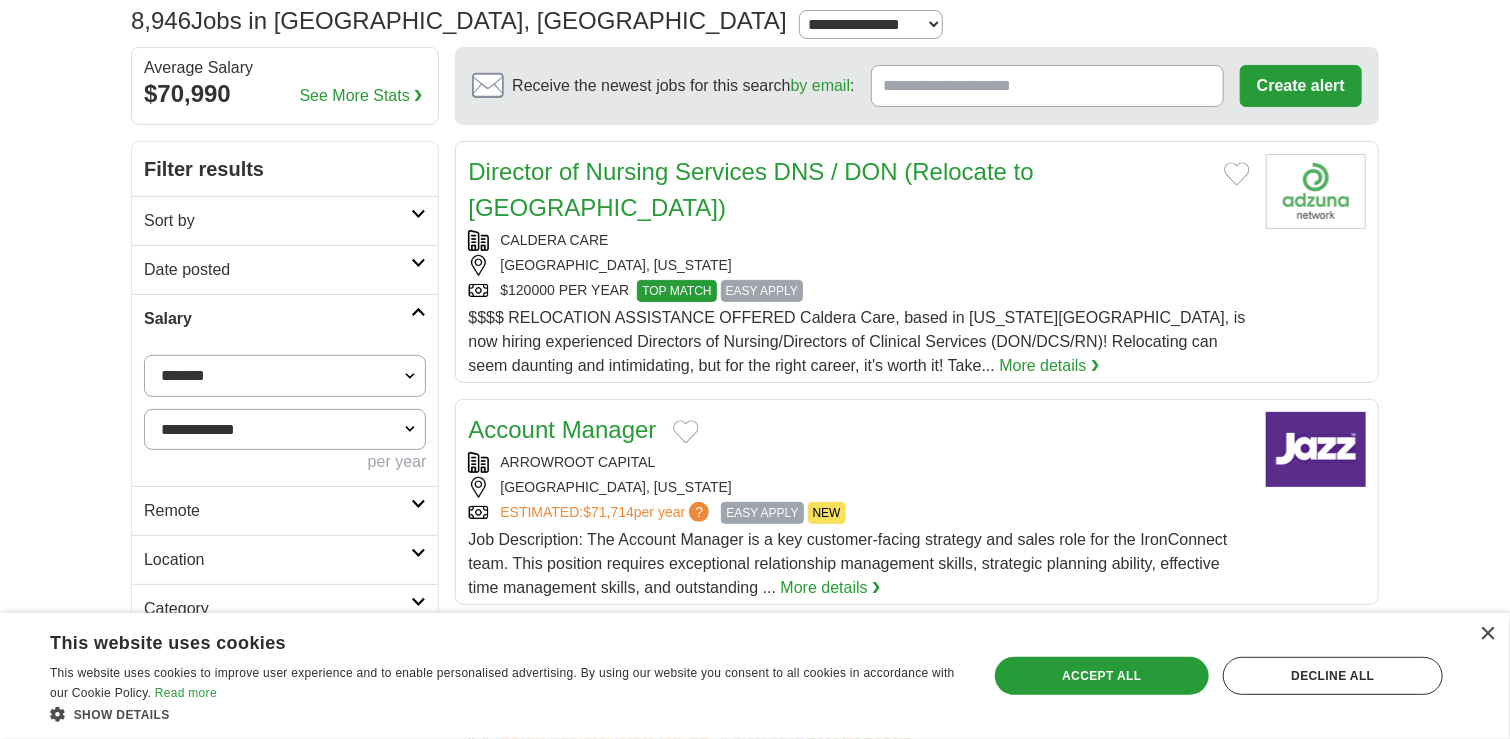 click on "Salary" at bounding box center (285, 318) 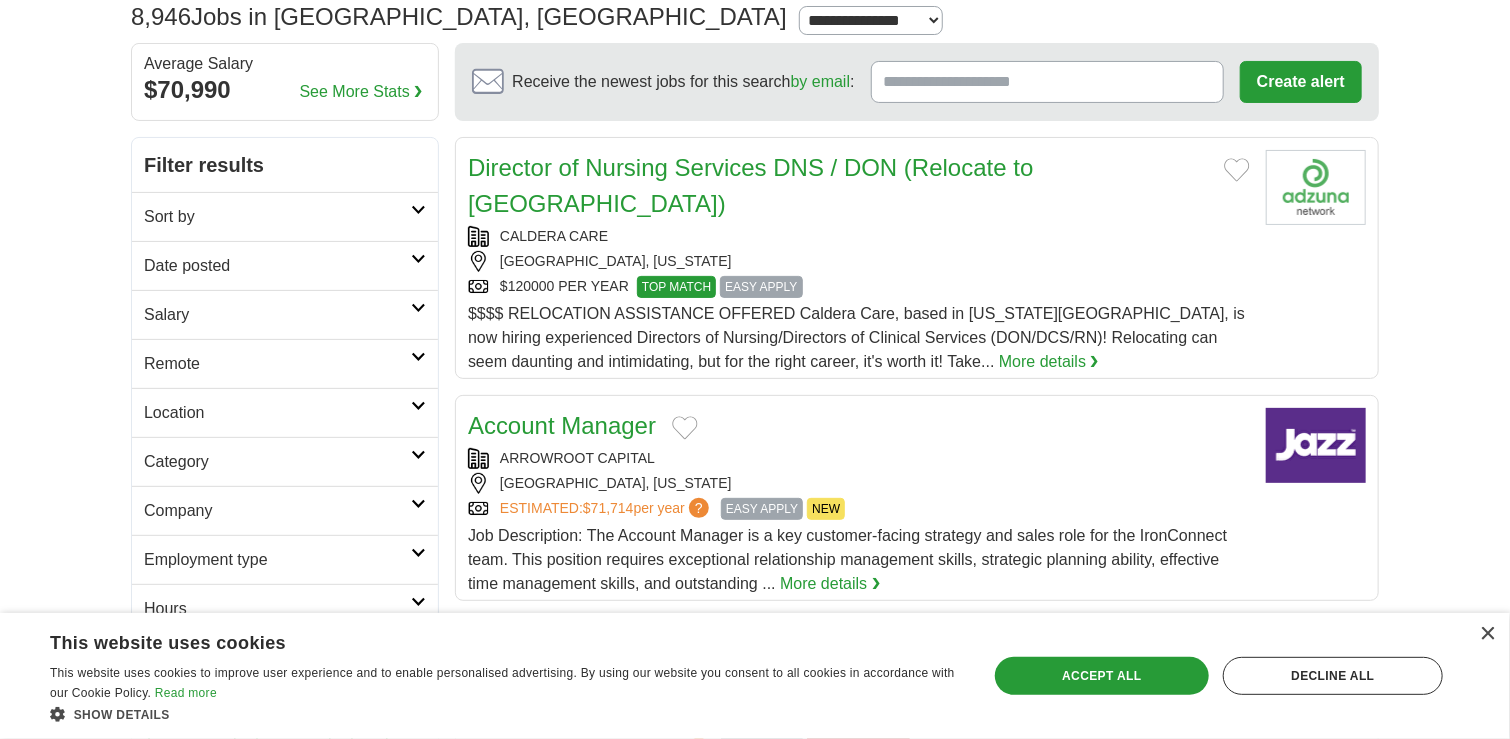 scroll, scrollTop: 140, scrollLeft: 0, axis: vertical 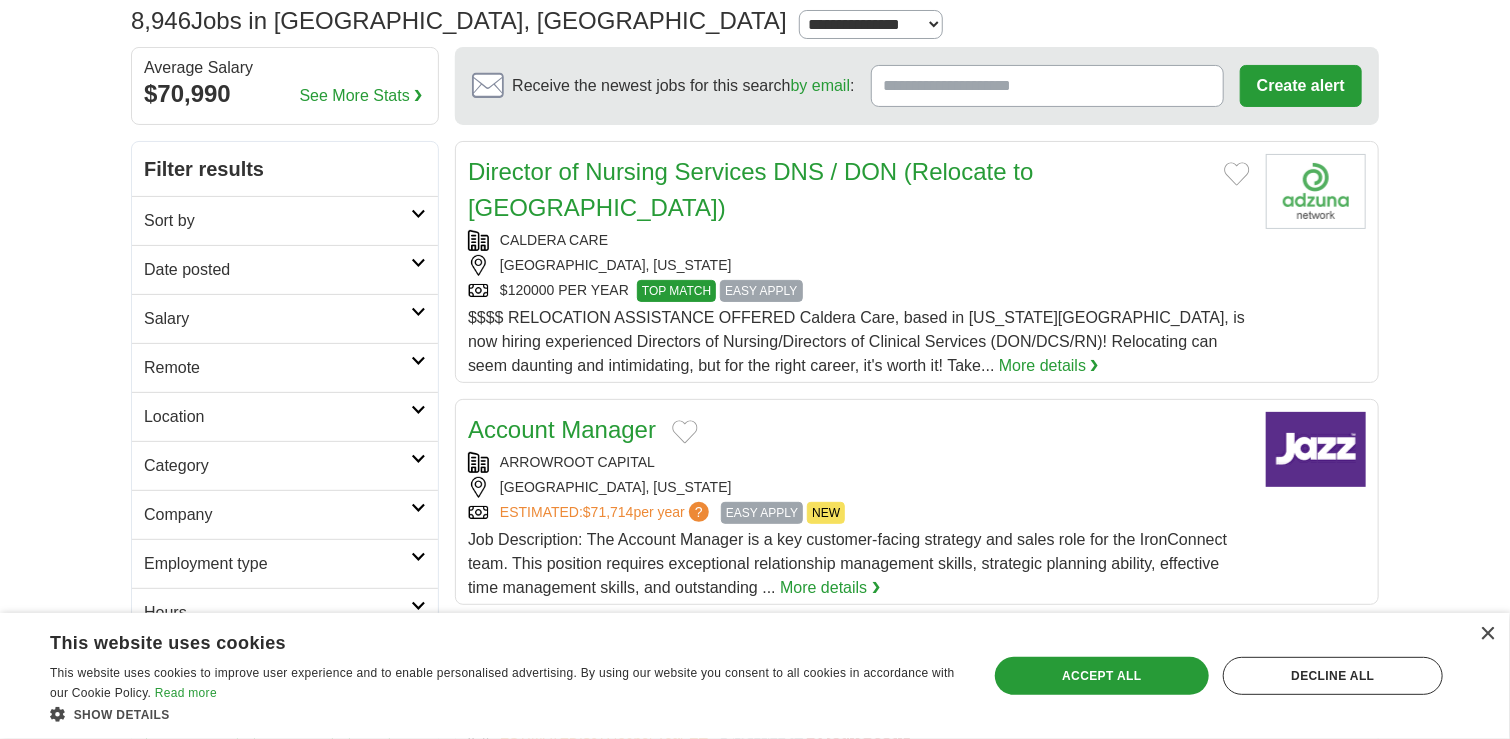 click on "Sort by" at bounding box center (277, 221) 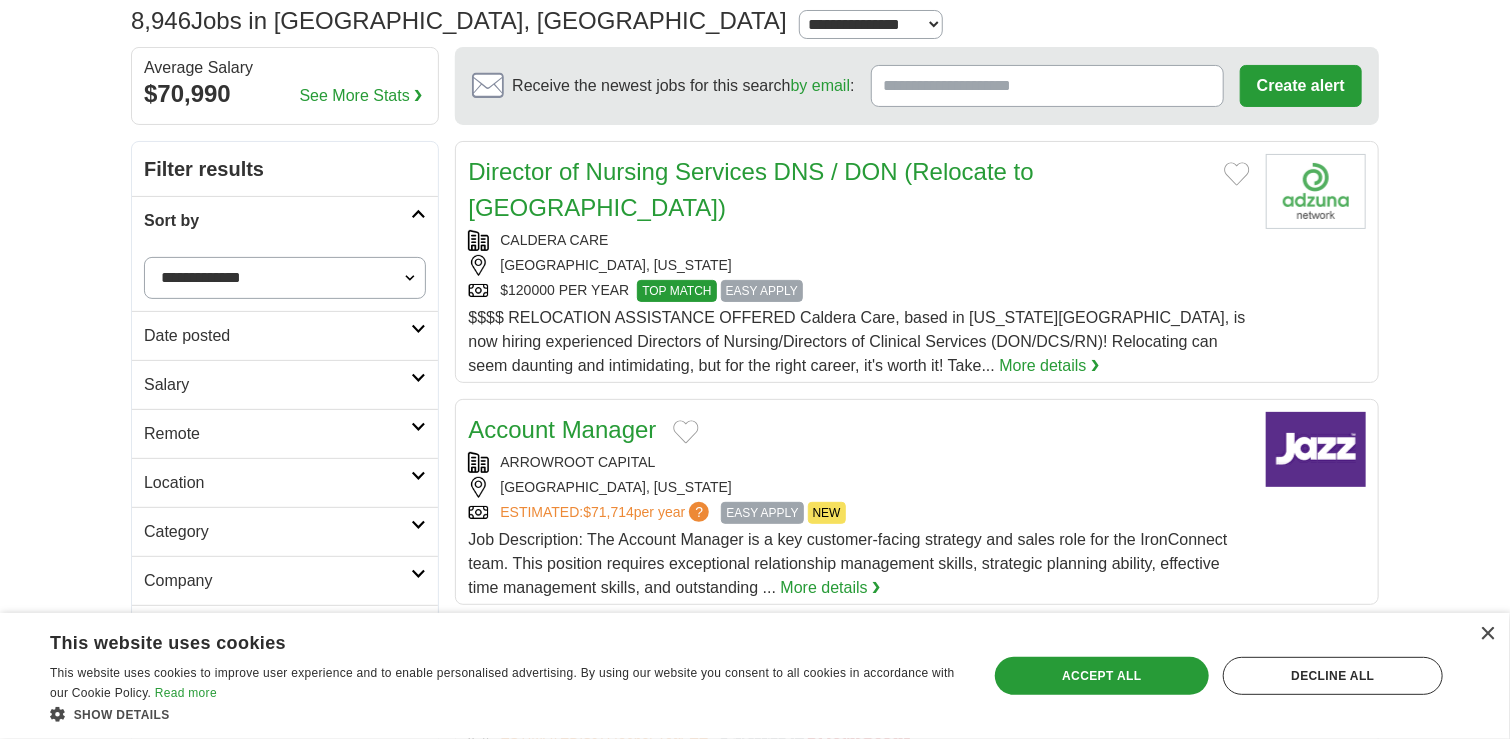 click on "**********" at bounding box center [285, 278] 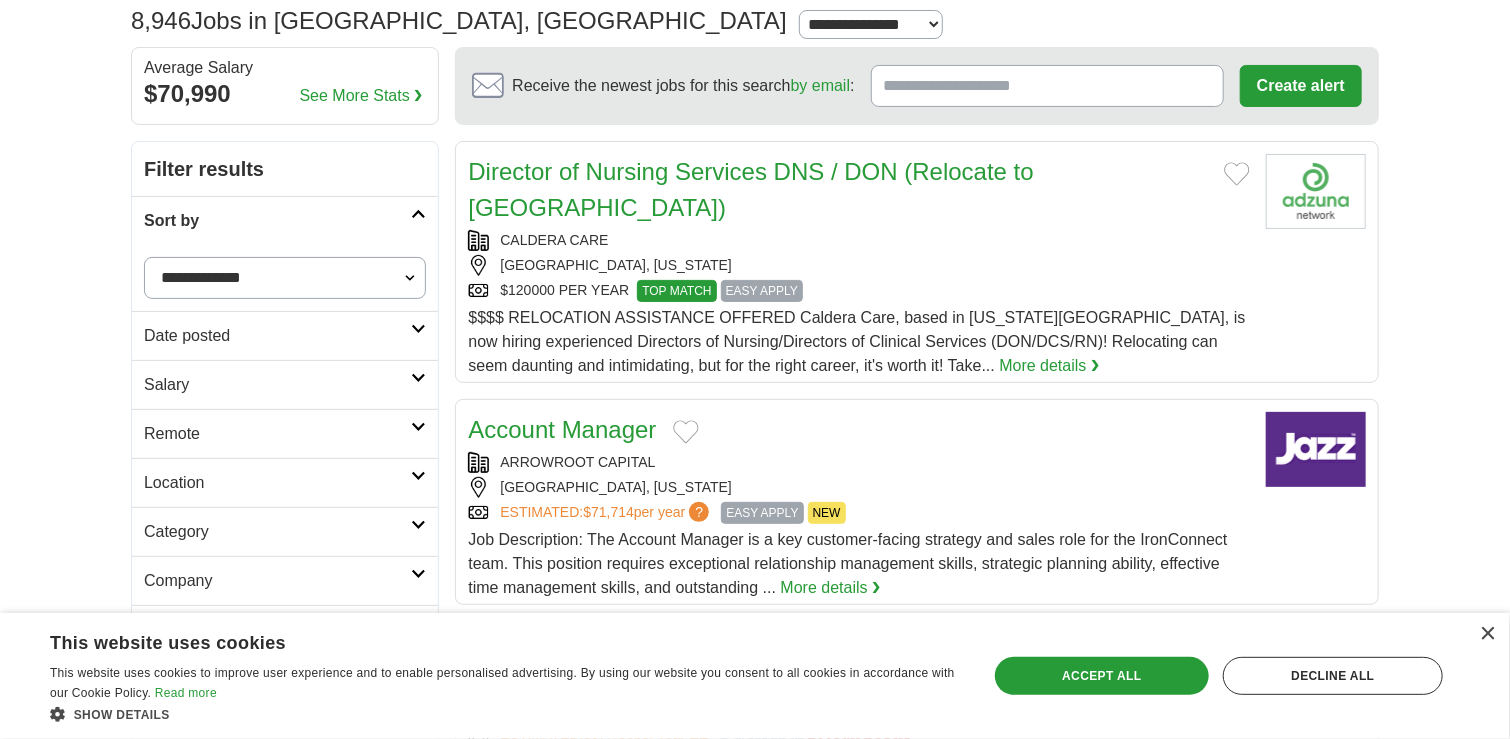 click at bounding box center (418, 329) 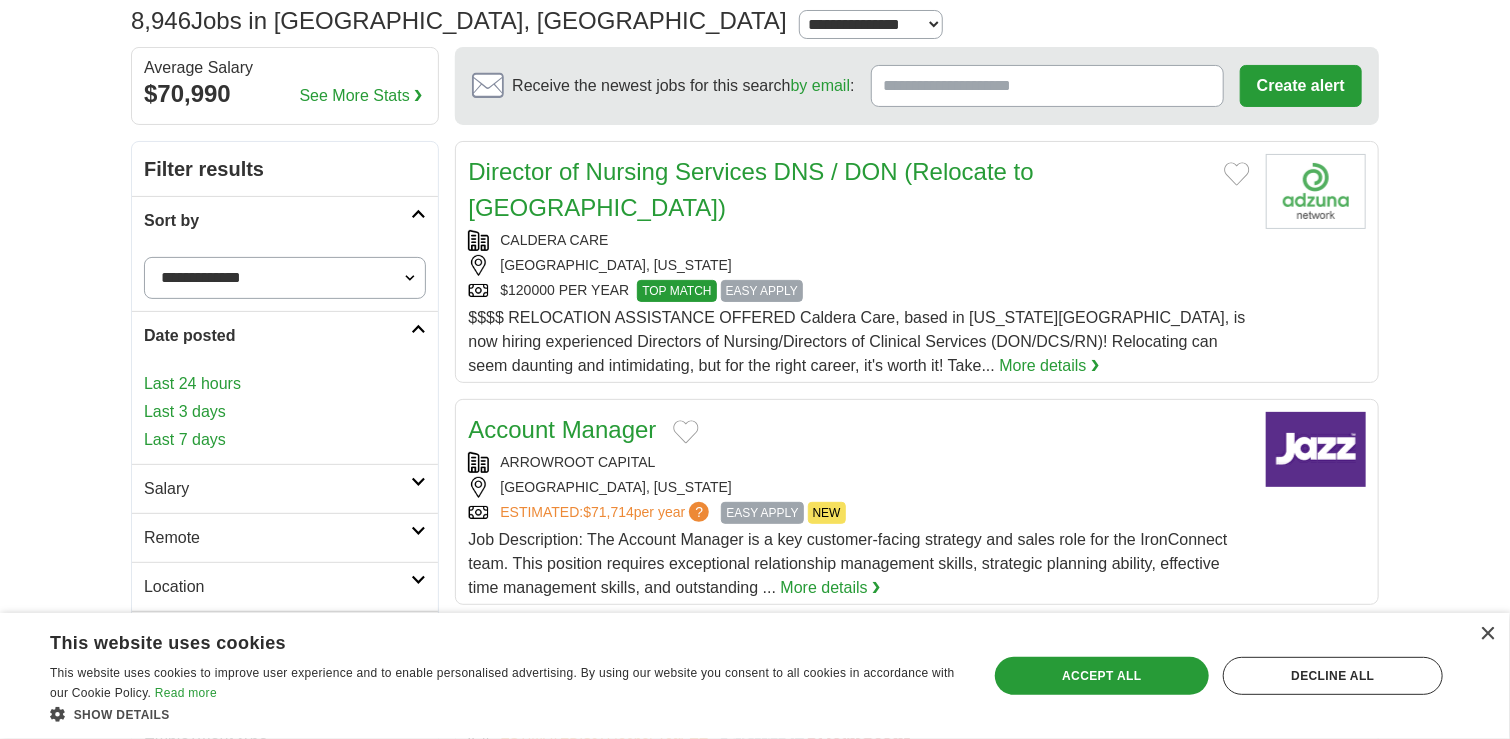 click at bounding box center (418, 329) 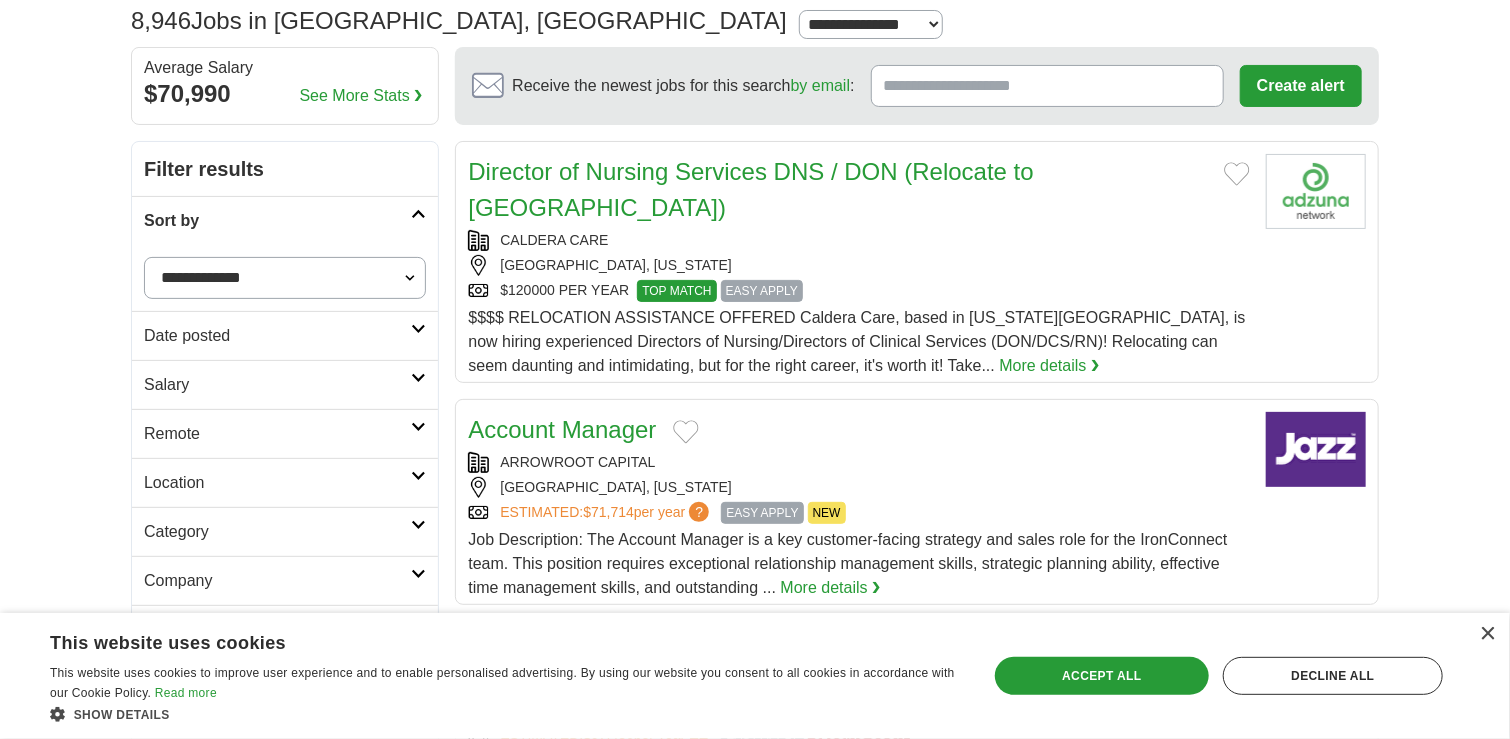 click at bounding box center [418, 378] 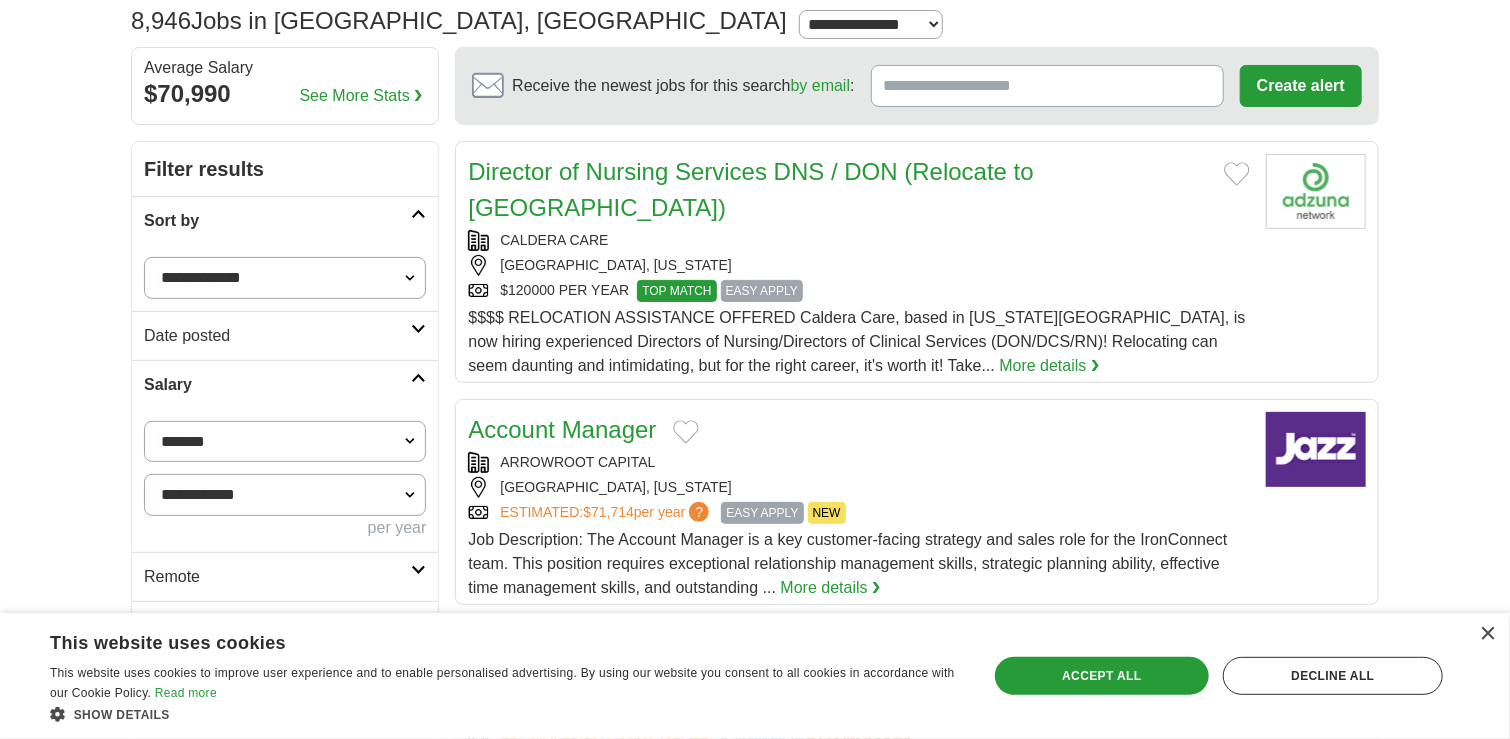 scroll, scrollTop: 256, scrollLeft: 0, axis: vertical 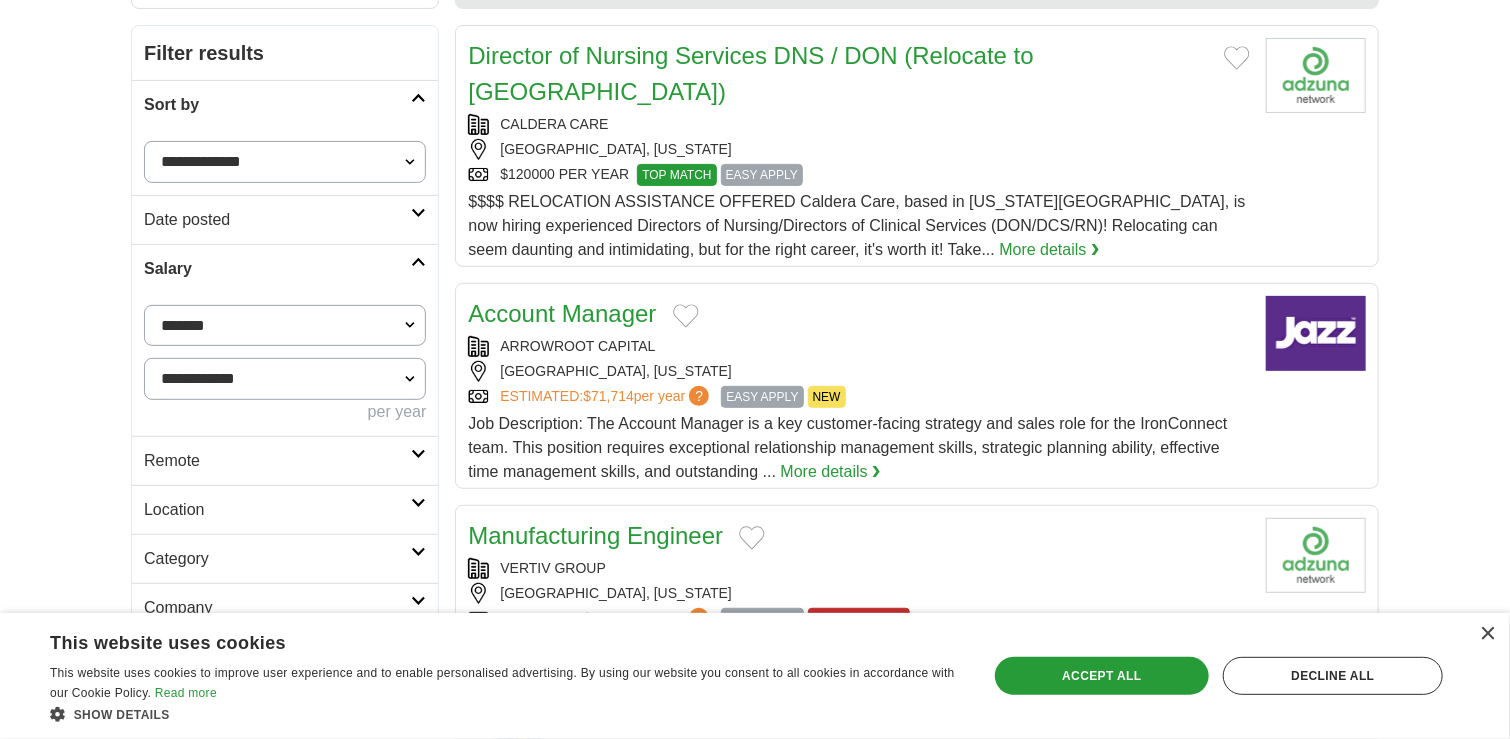 click at bounding box center (418, 262) 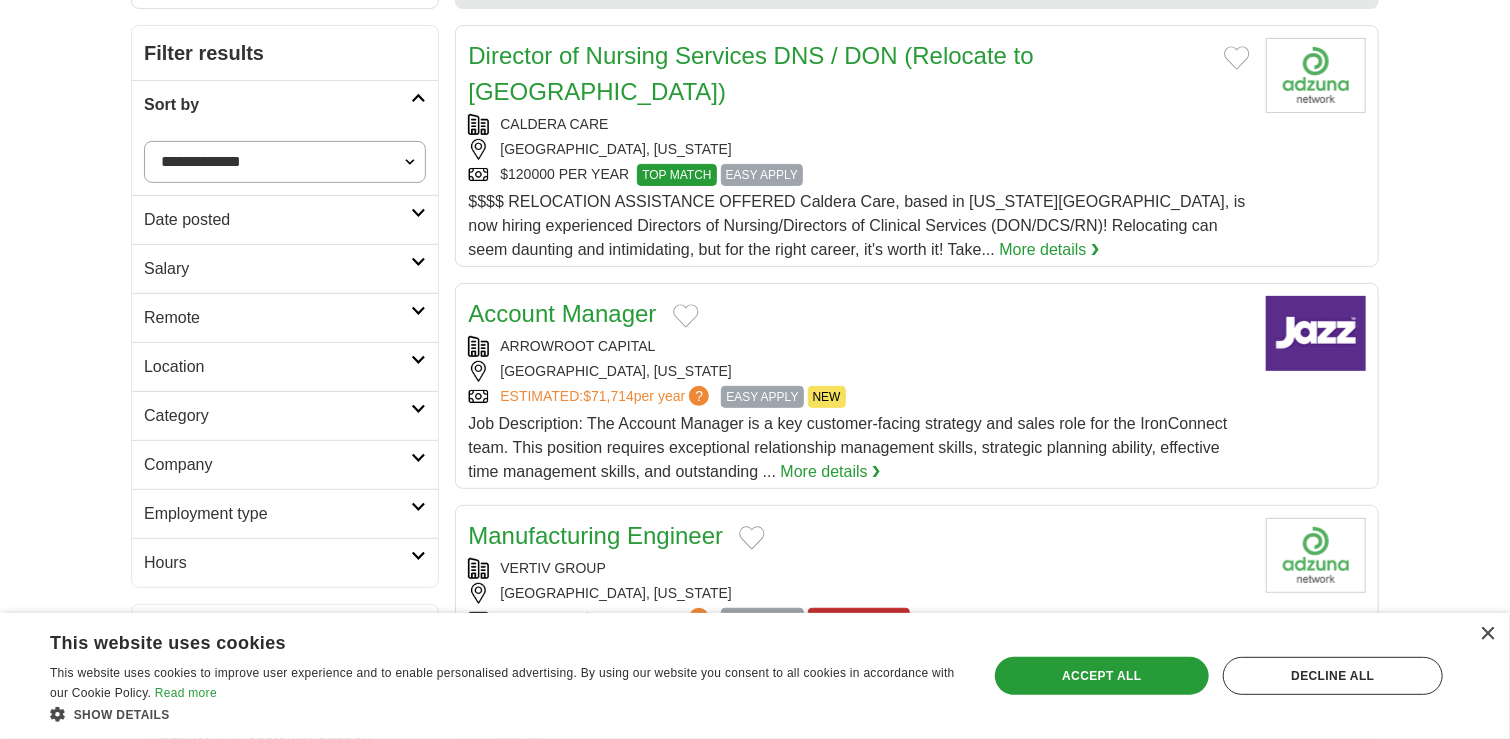 click on "Remote" at bounding box center (285, 317) 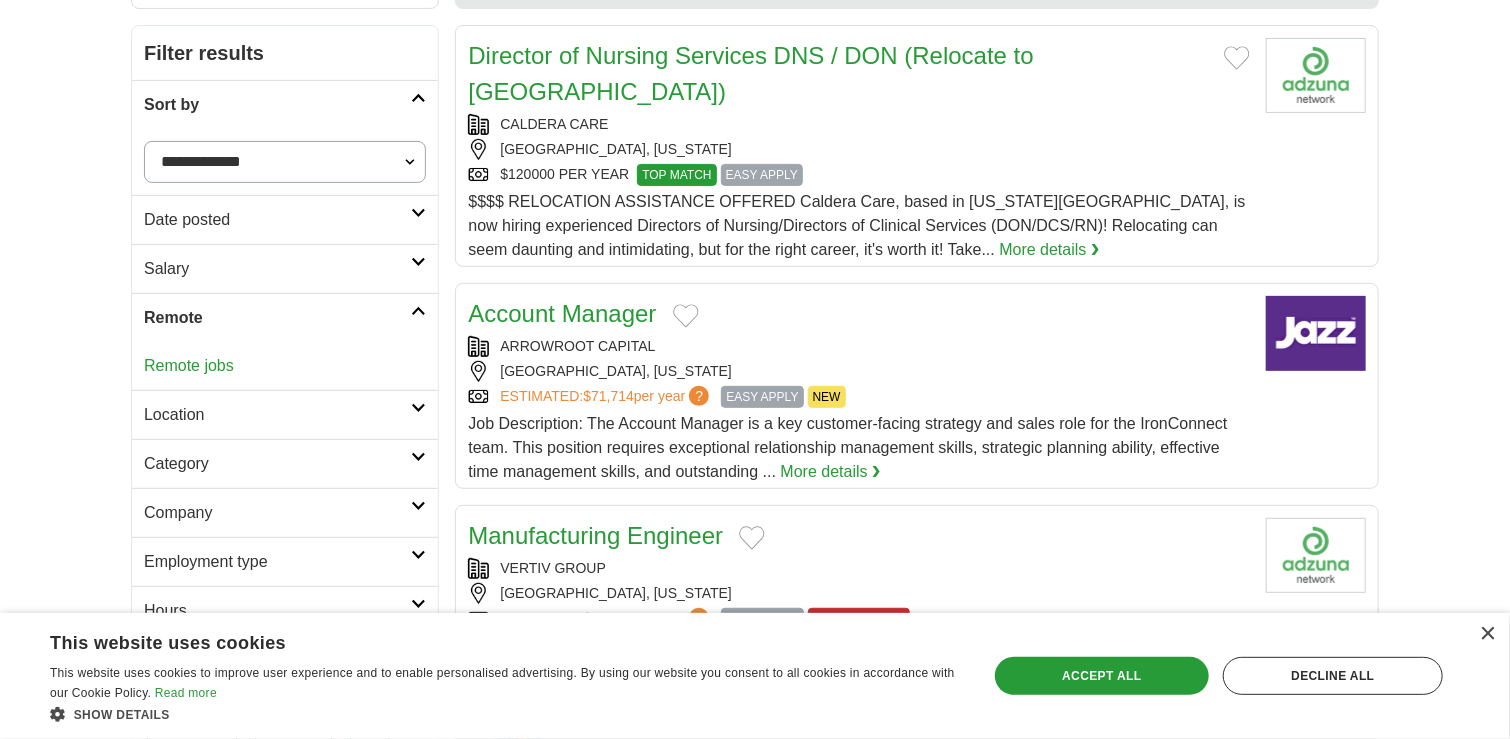 click on "Remote" at bounding box center (285, 317) 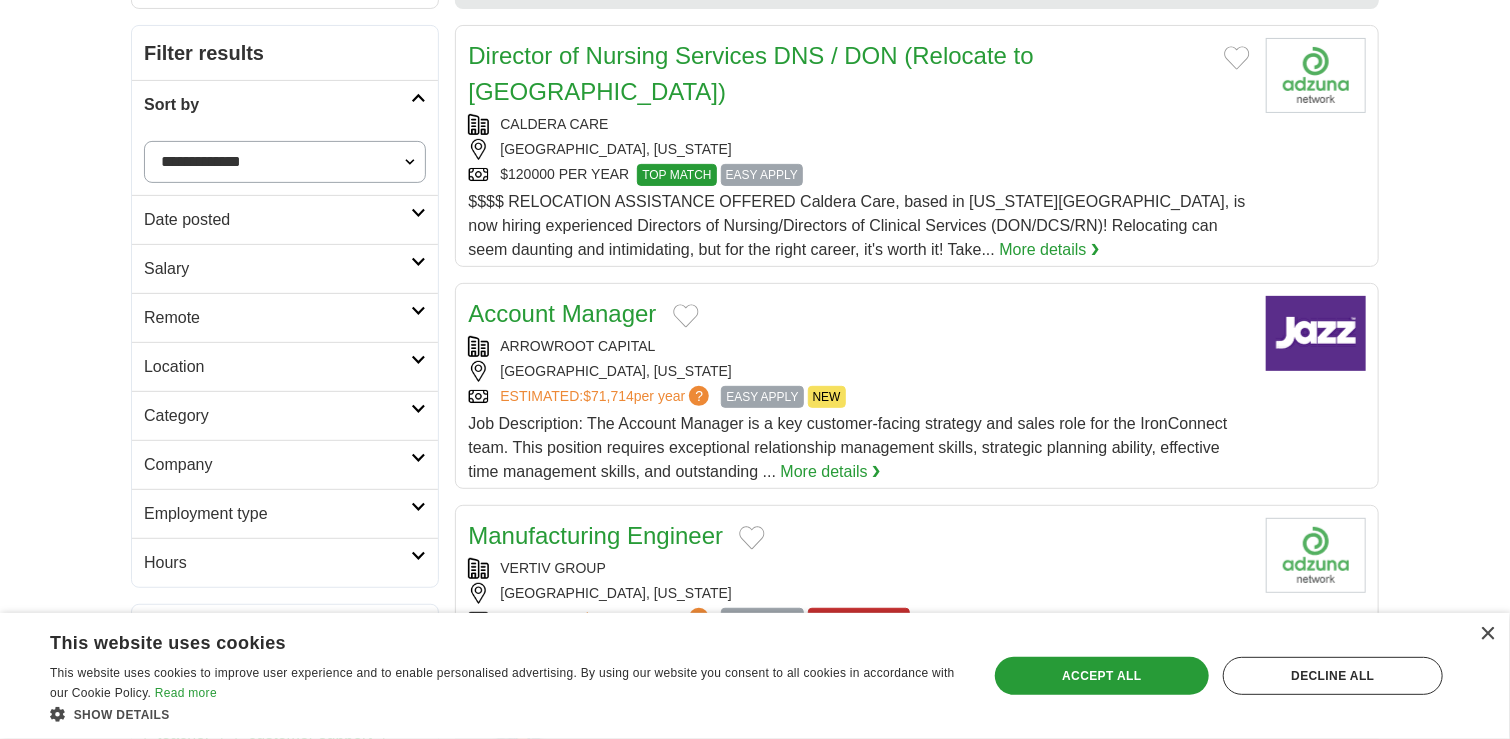 click at bounding box center (418, 360) 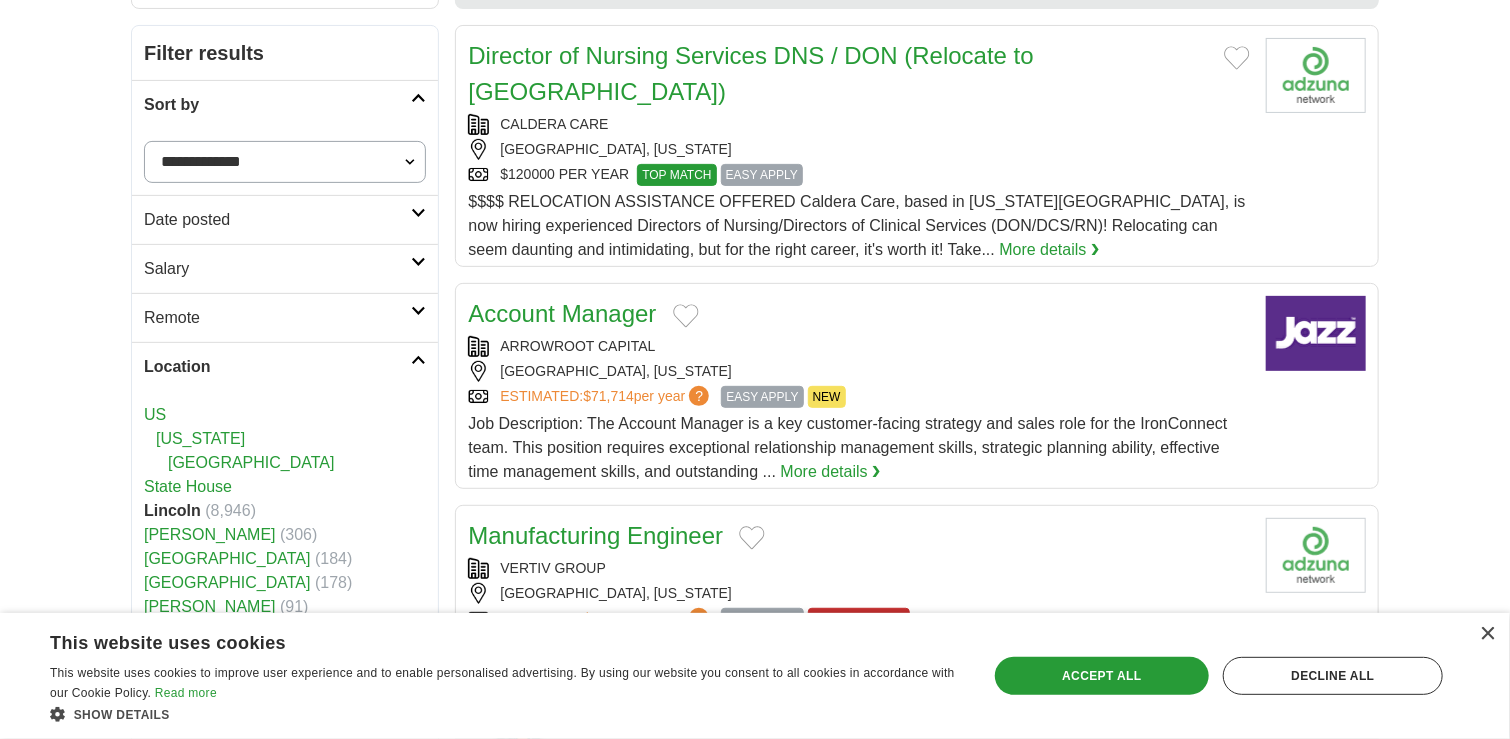 click at bounding box center (418, 360) 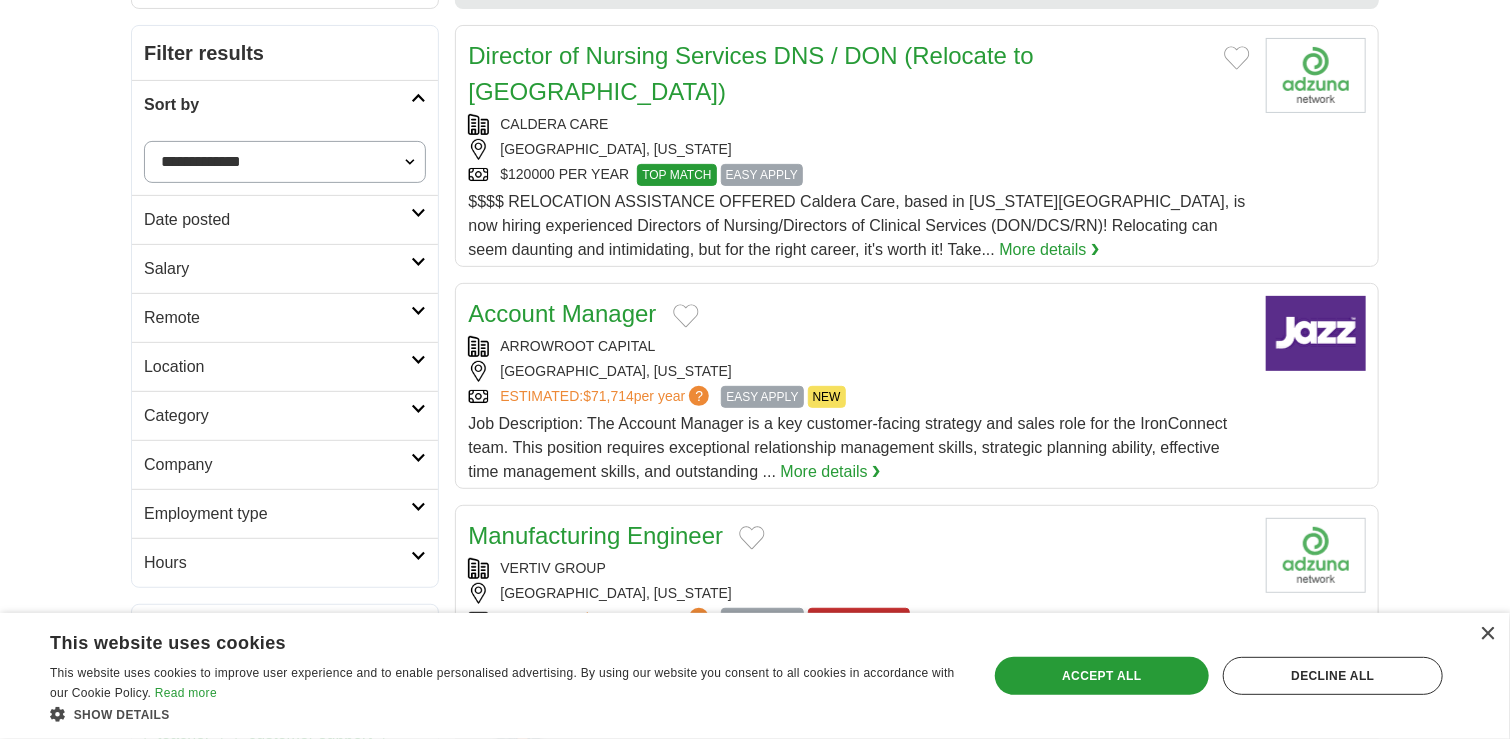 click on "Category" at bounding box center (285, 415) 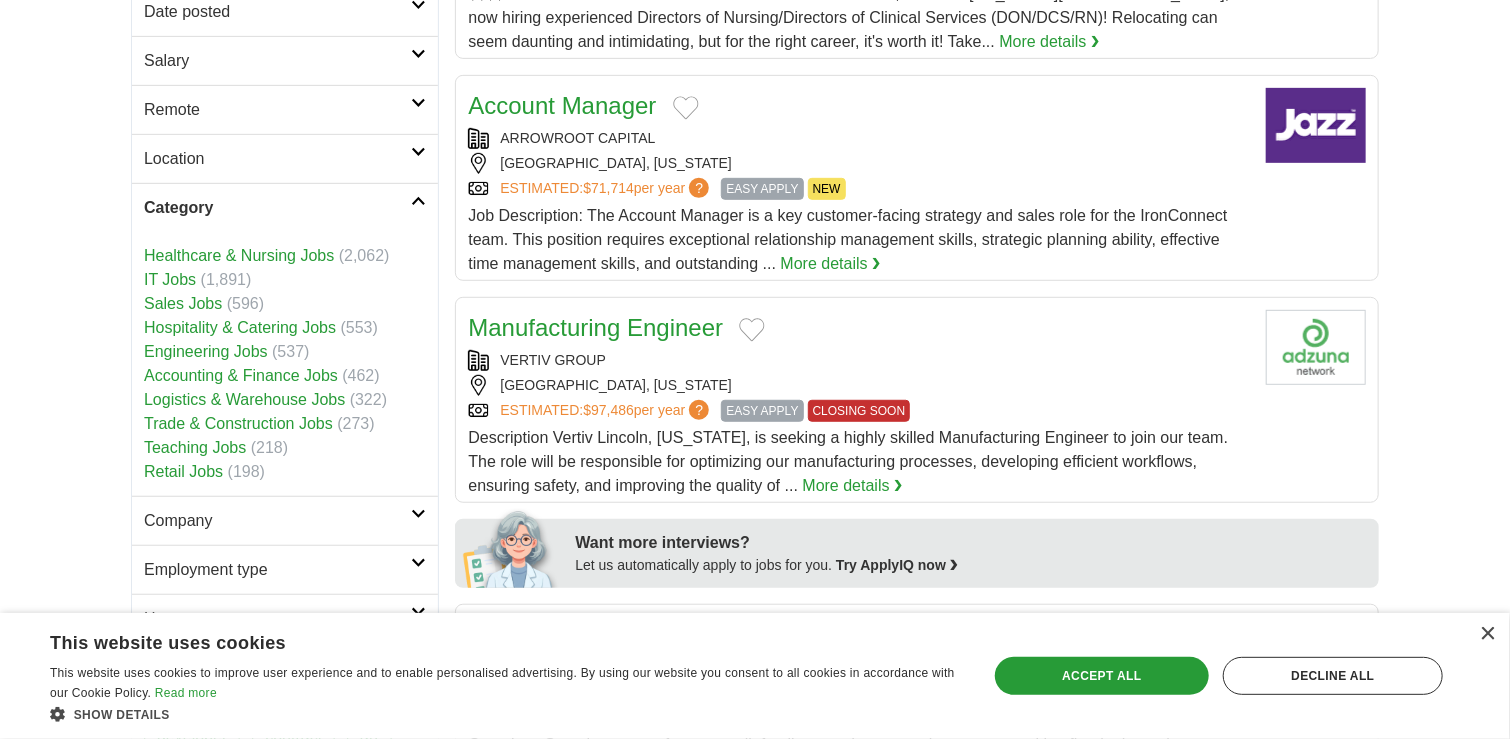 scroll, scrollTop: 547, scrollLeft: 0, axis: vertical 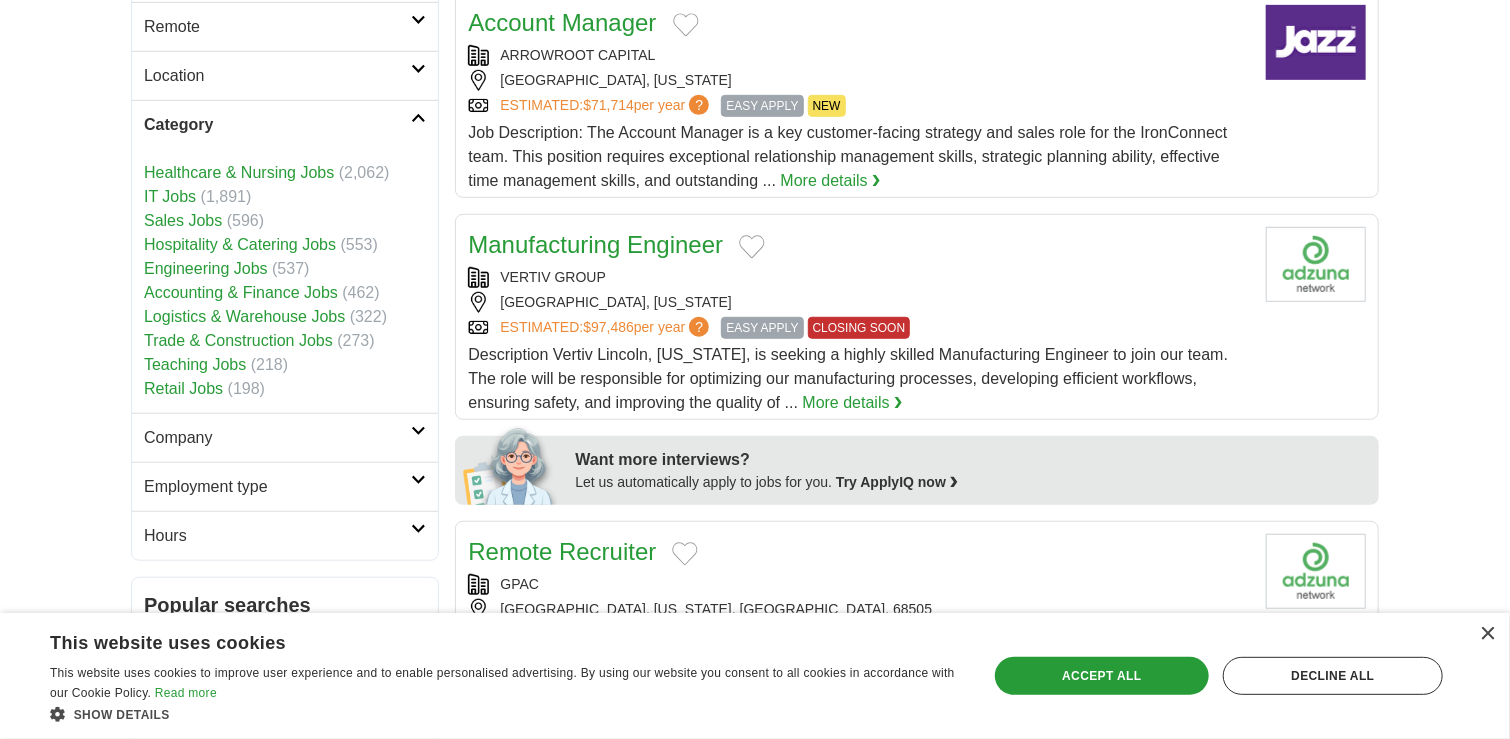 click on "Category" at bounding box center [285, 124] 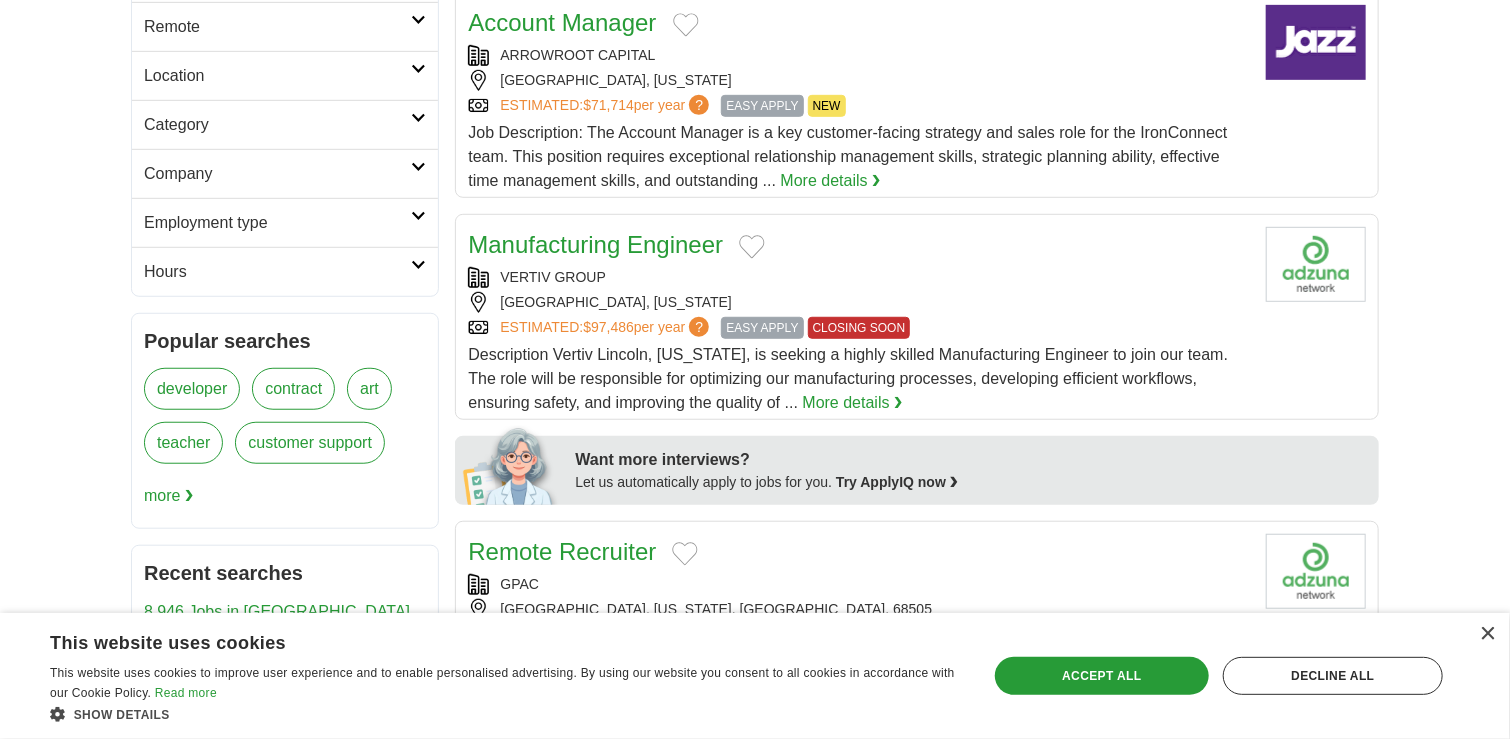 click at bounding box center (418, 167) 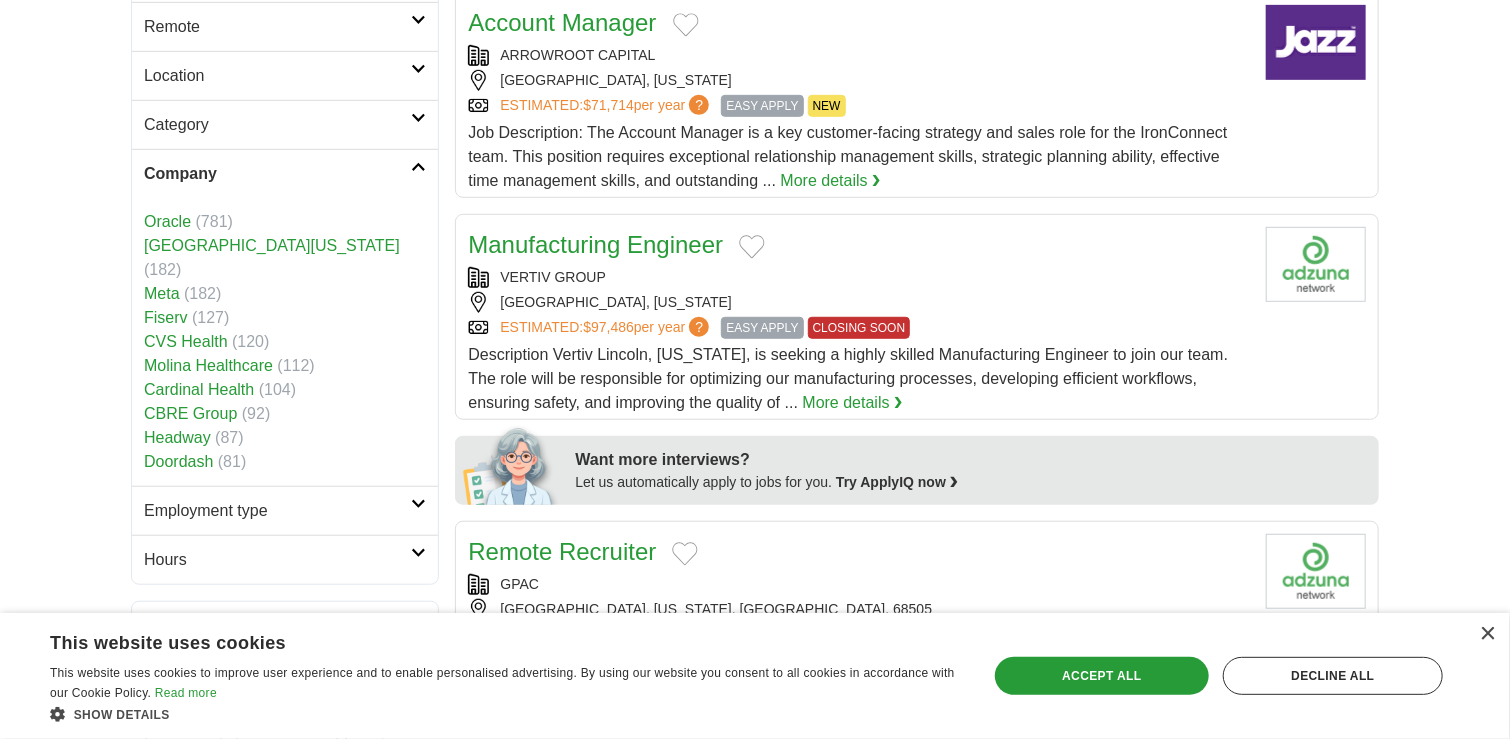 click at bounding box center (418, 167) 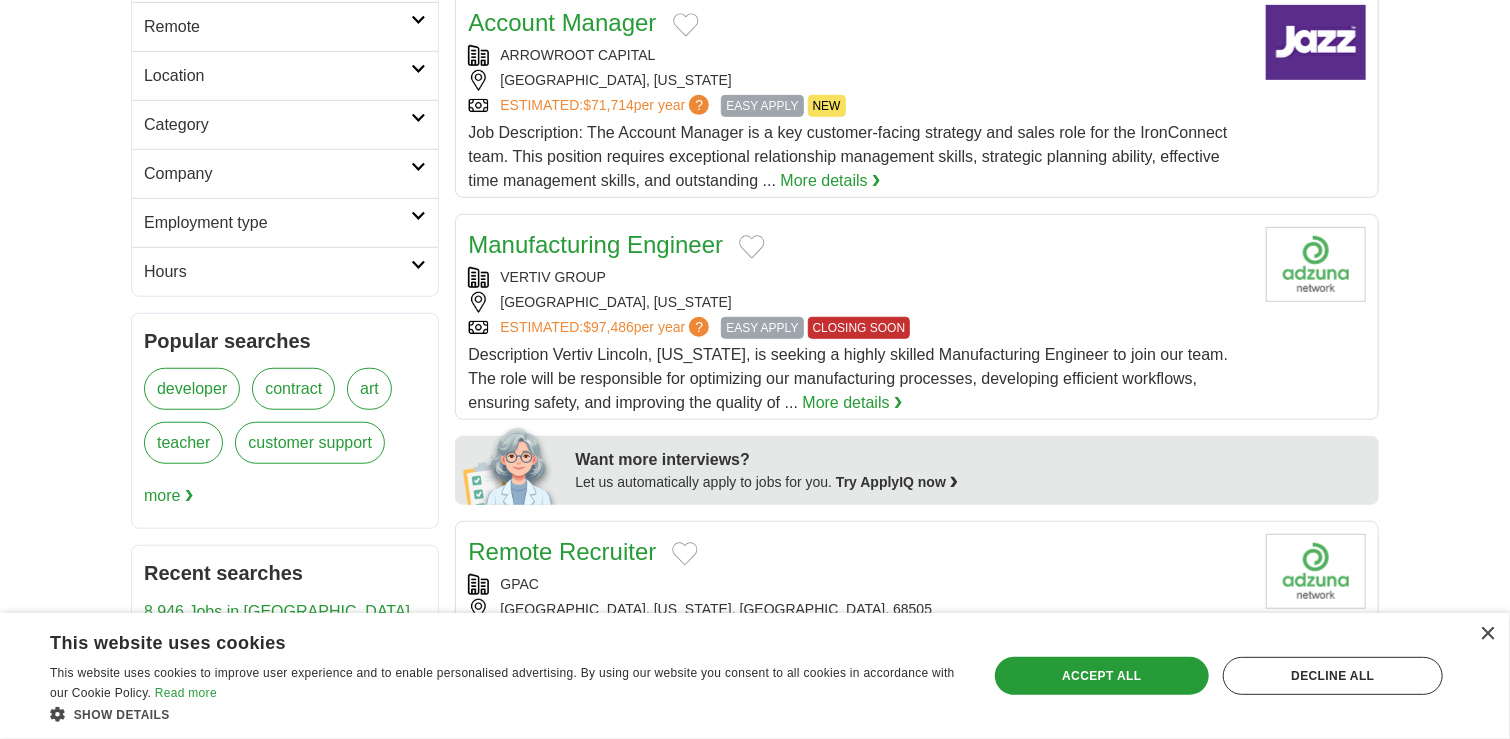 click on "Employment type" at bounding box center (277, 223) 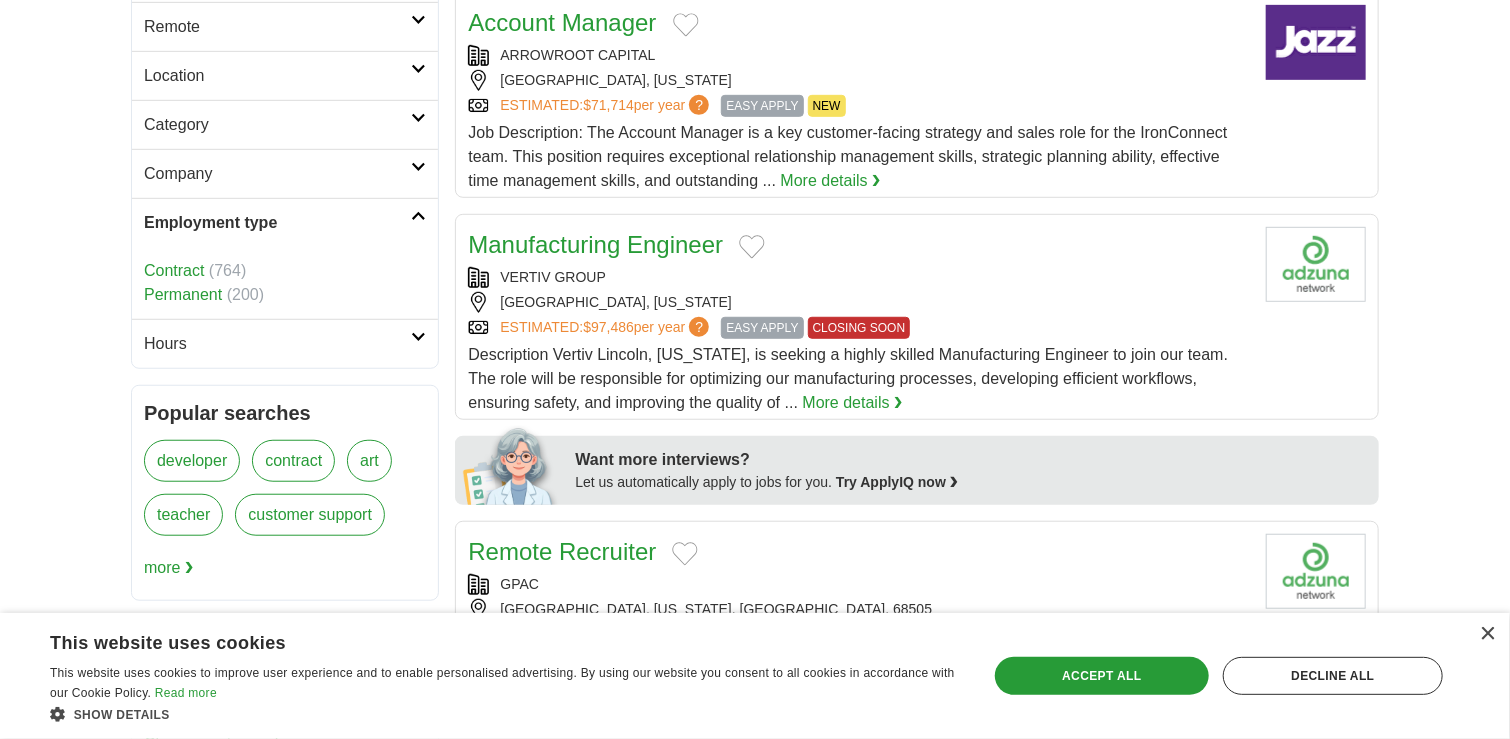 click on "Permanent" at bounding box center [183, 294] 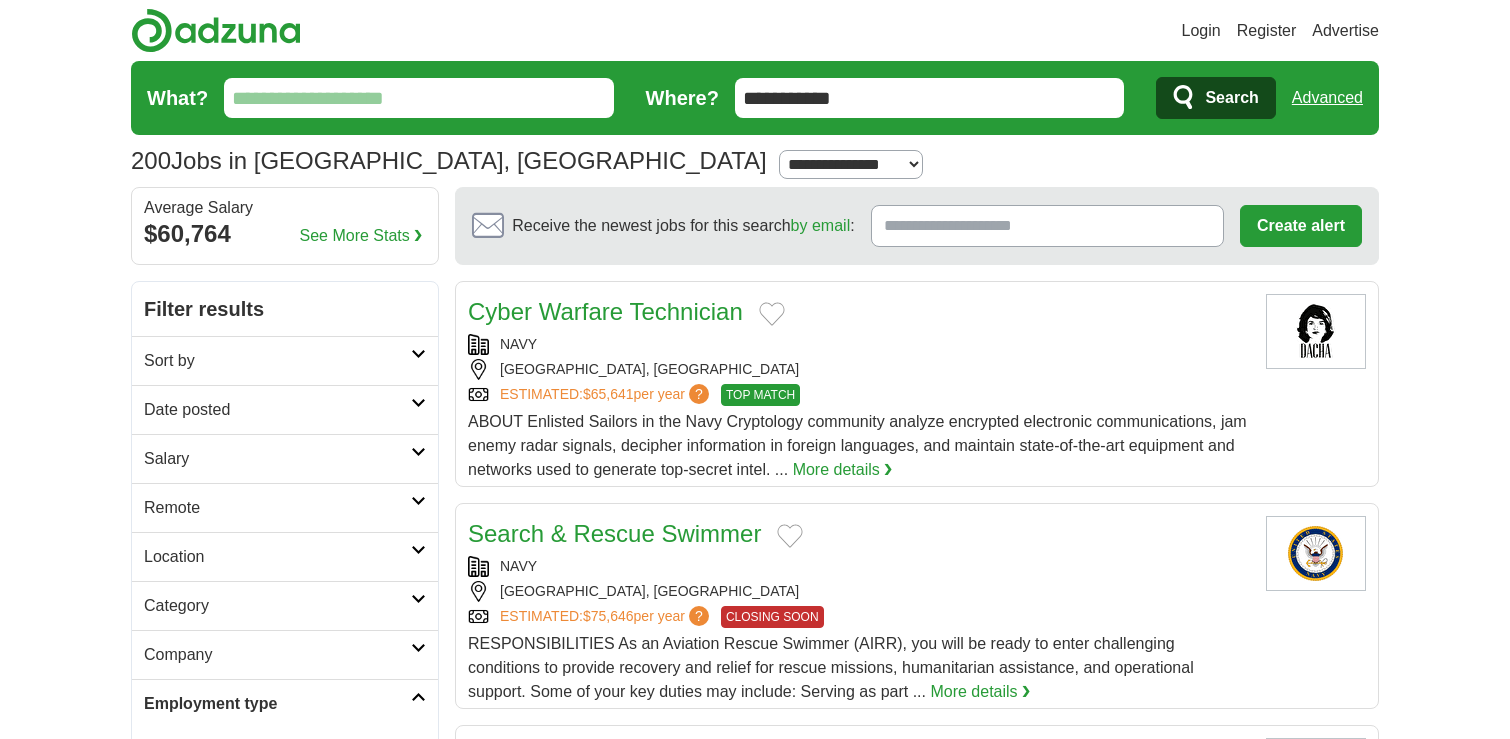 scroll, scrollTop: 0, scrollLeft: 0, axis: both 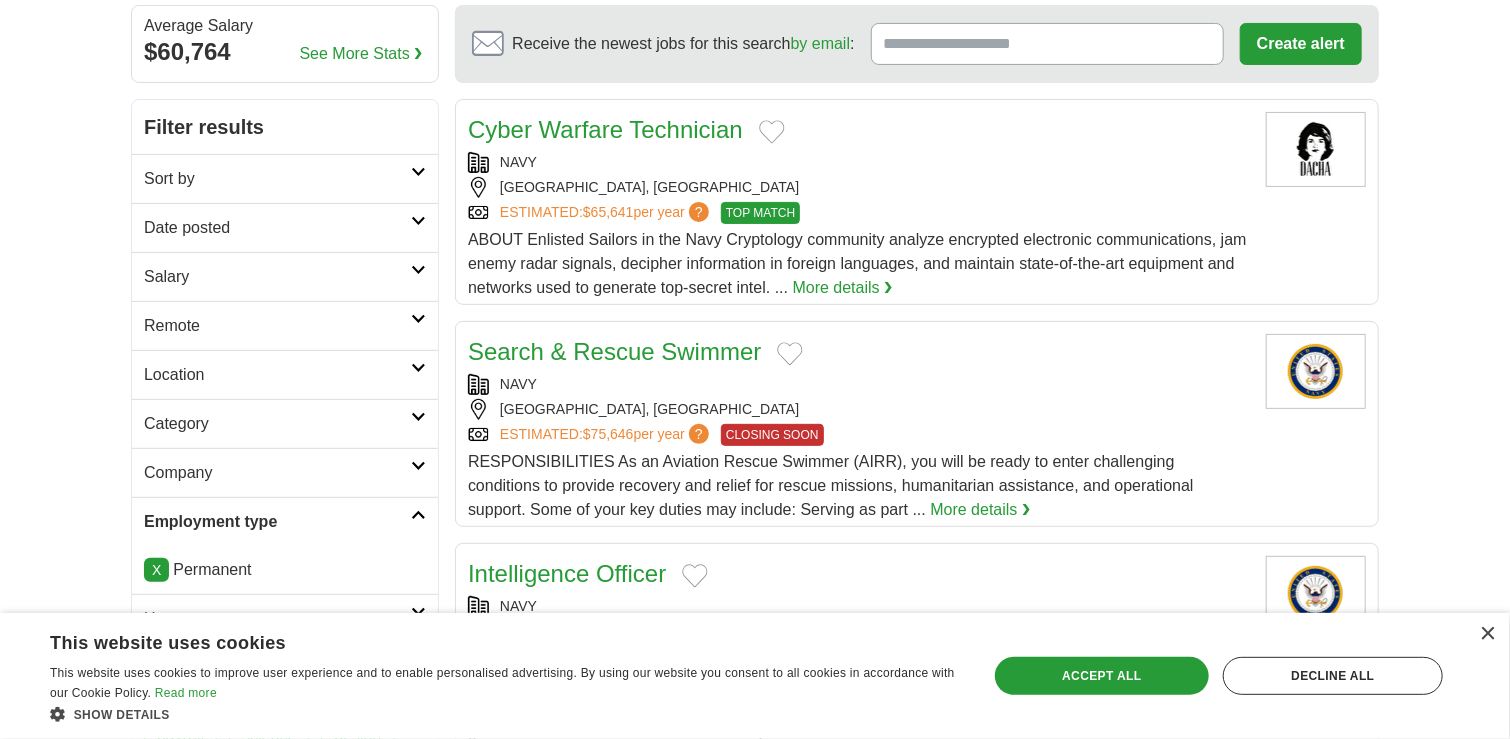 click on "Category" at bounding box center [277, 424] 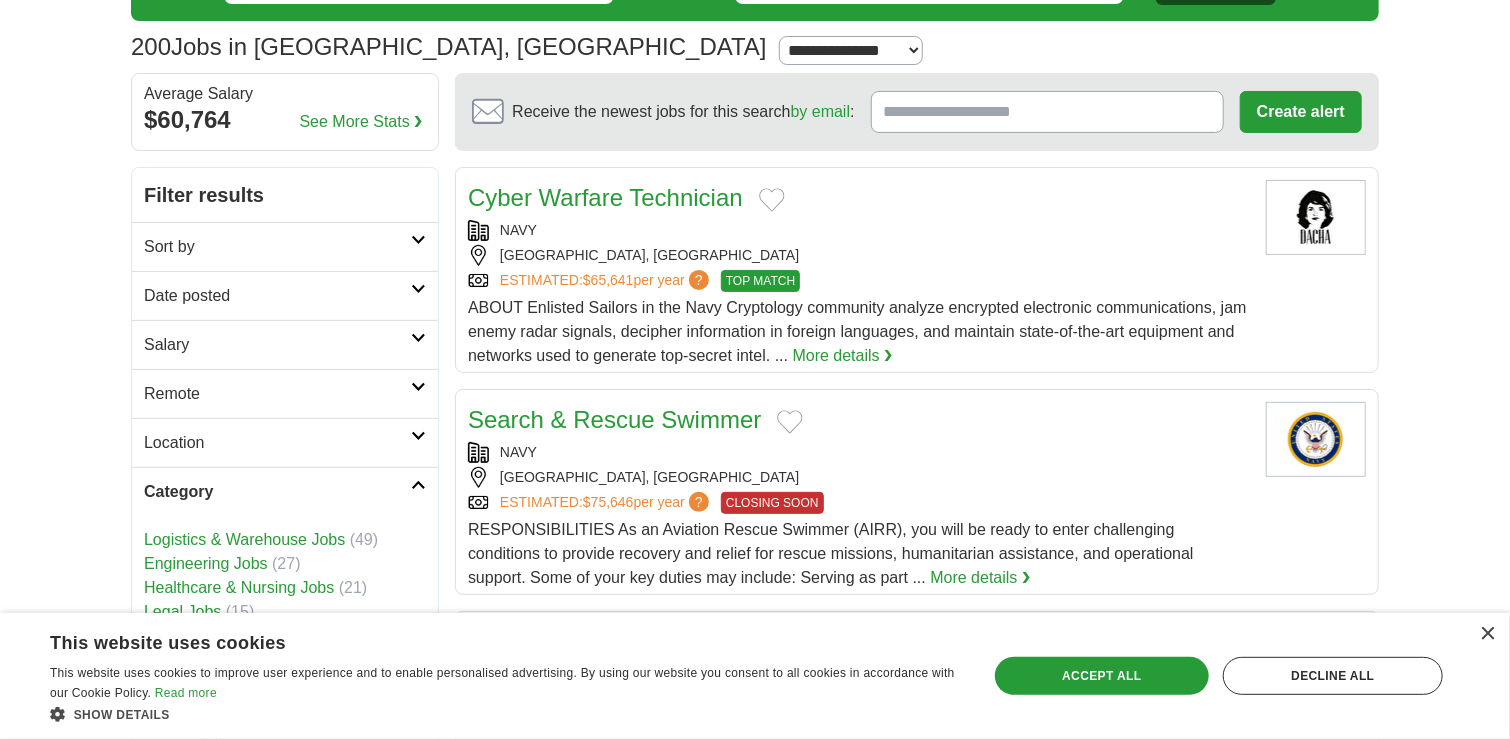 scroll, scrollTop: 0, scrollLeft: 0, axis: both 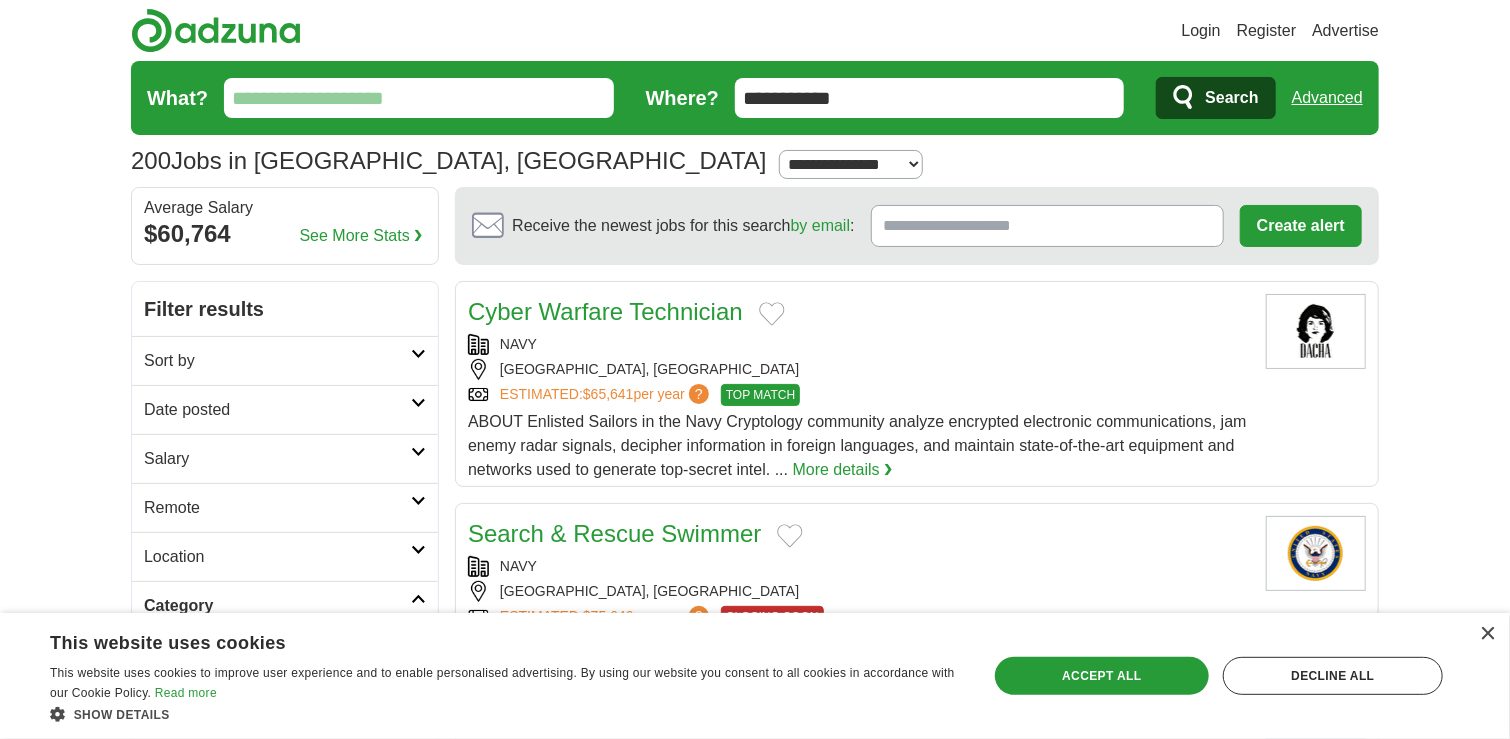 click on "What?" at bounding box center [419, 98] 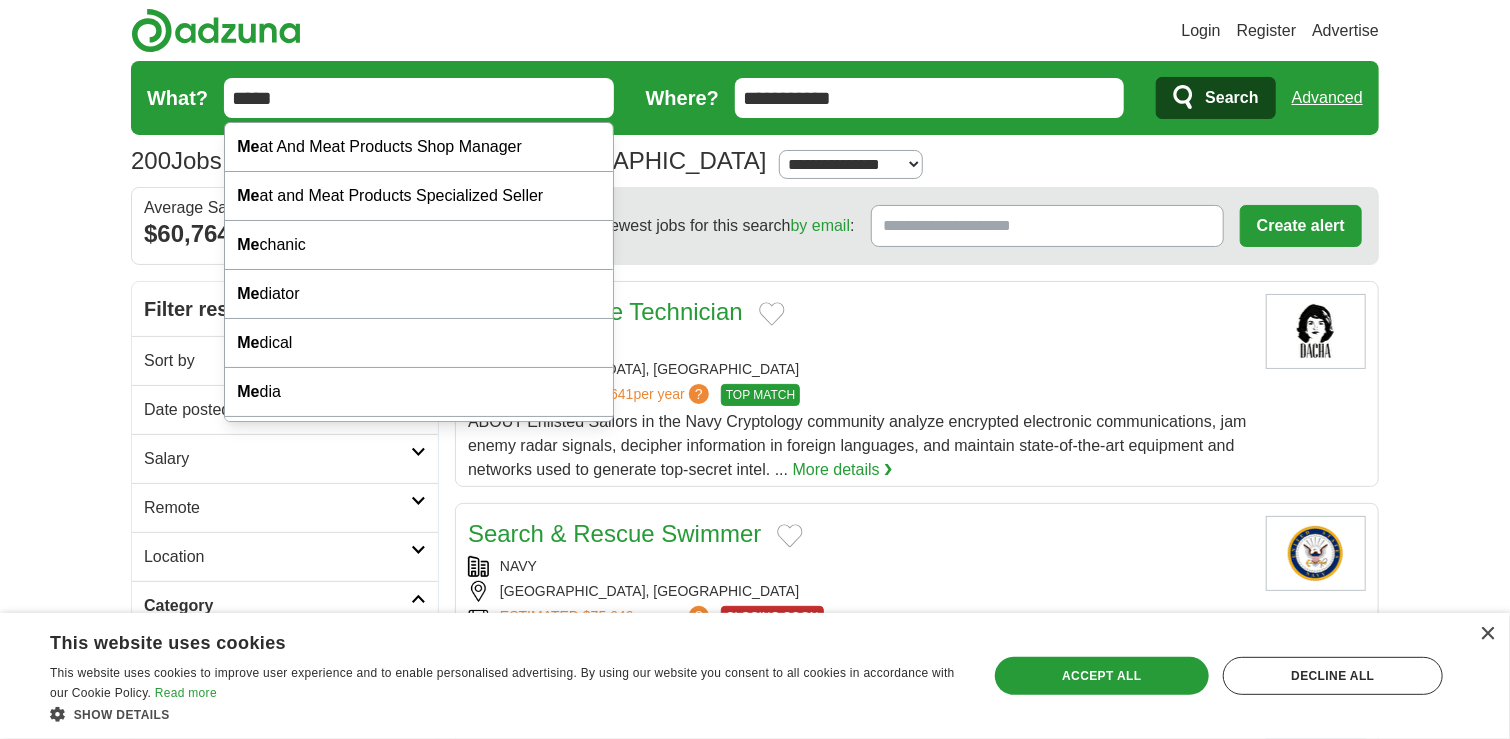 type on "*****" 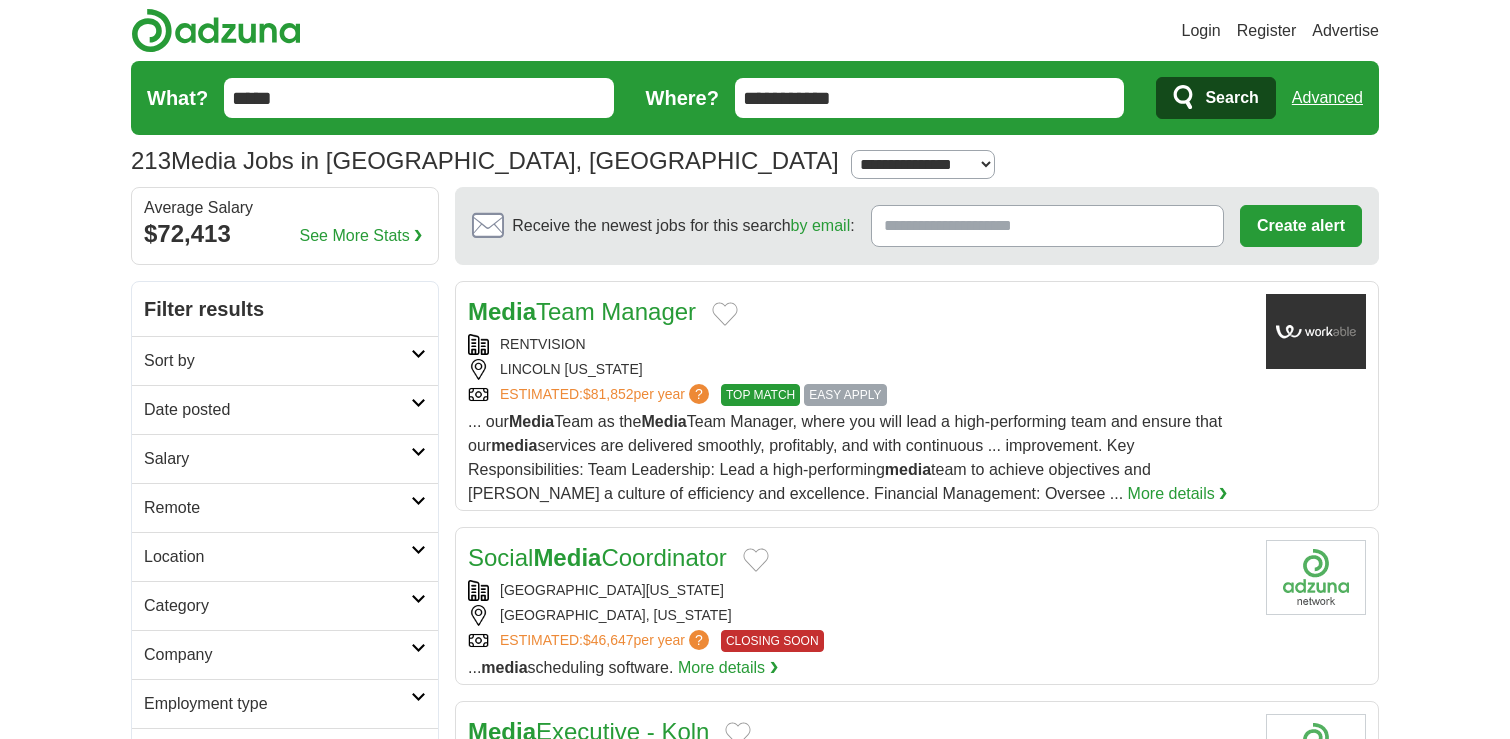 scroll, scrollTop: 0, scrollLeft: 0, axis: both 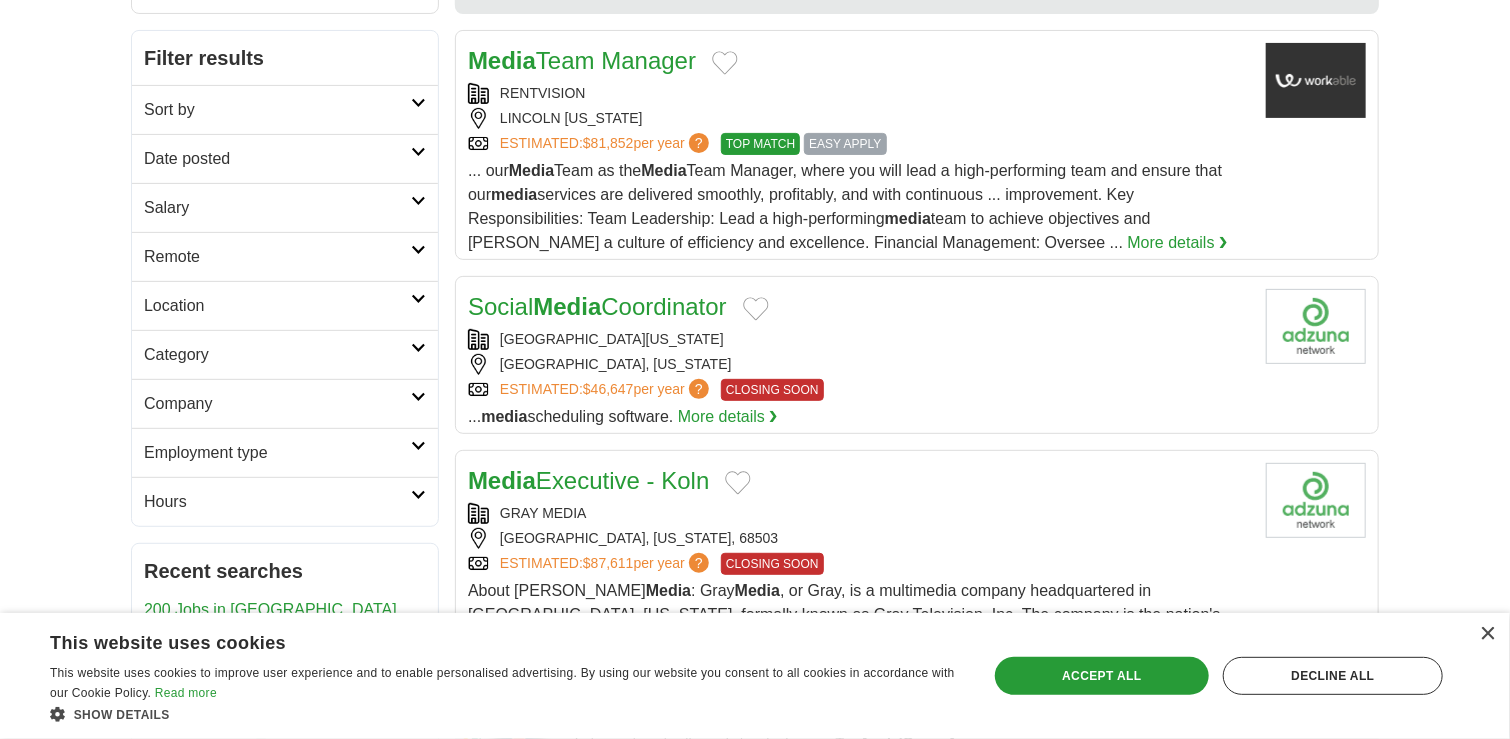 click on "Media  Team Manager" at bounding box center [582, 60] 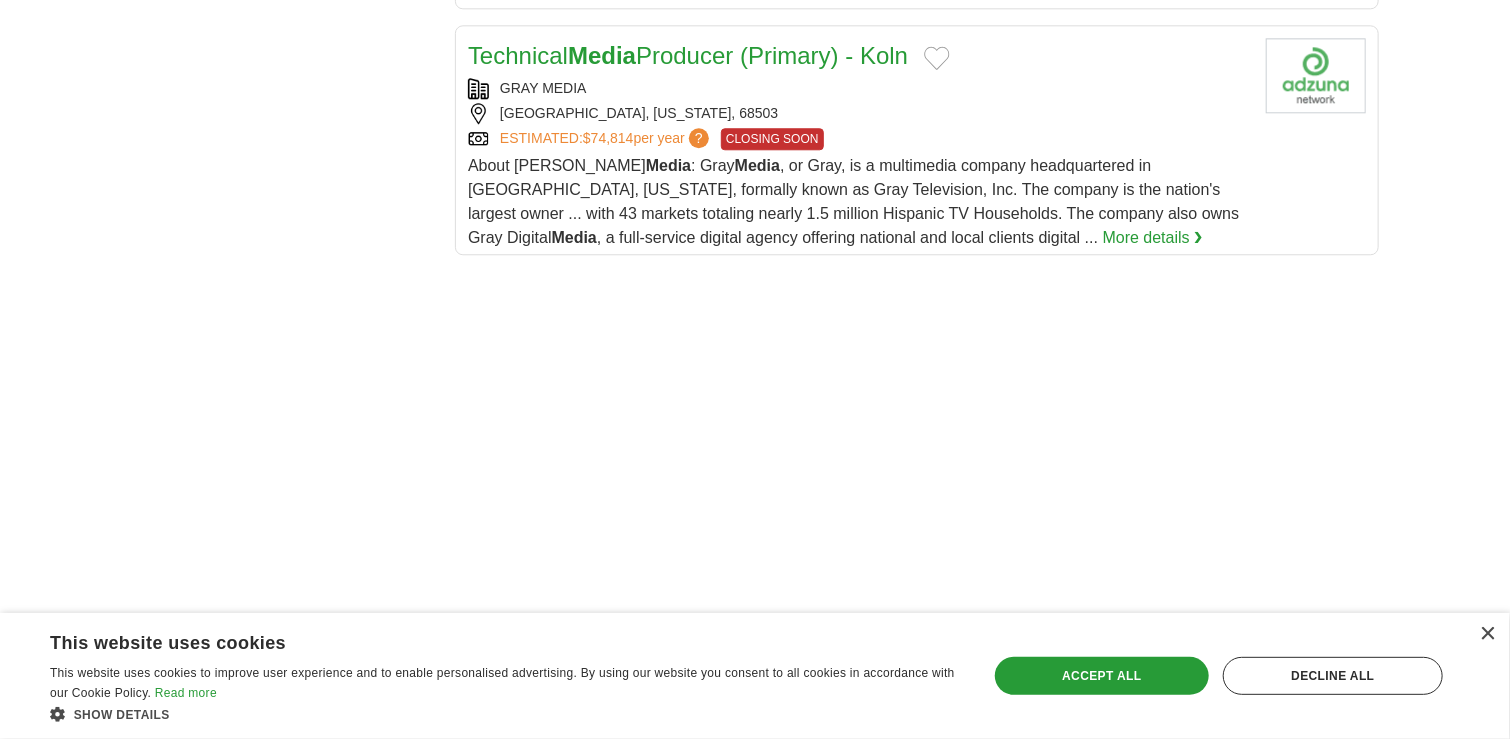 scroll, scrollTop: 2536, scrollLeft: 0, axis: vertical 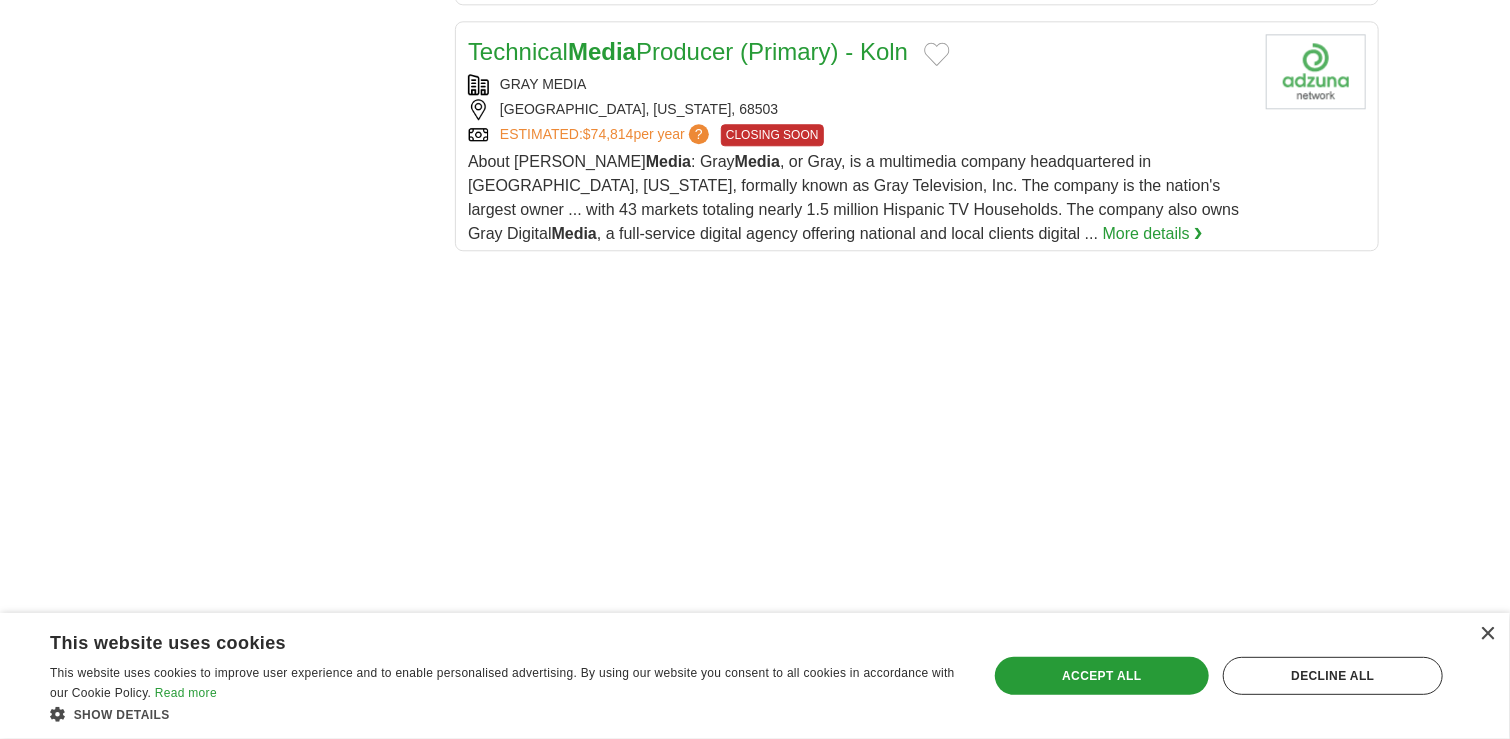 click on "Technical  Media  Producer (Primary) - Koln" at bounding box center (688, 51) 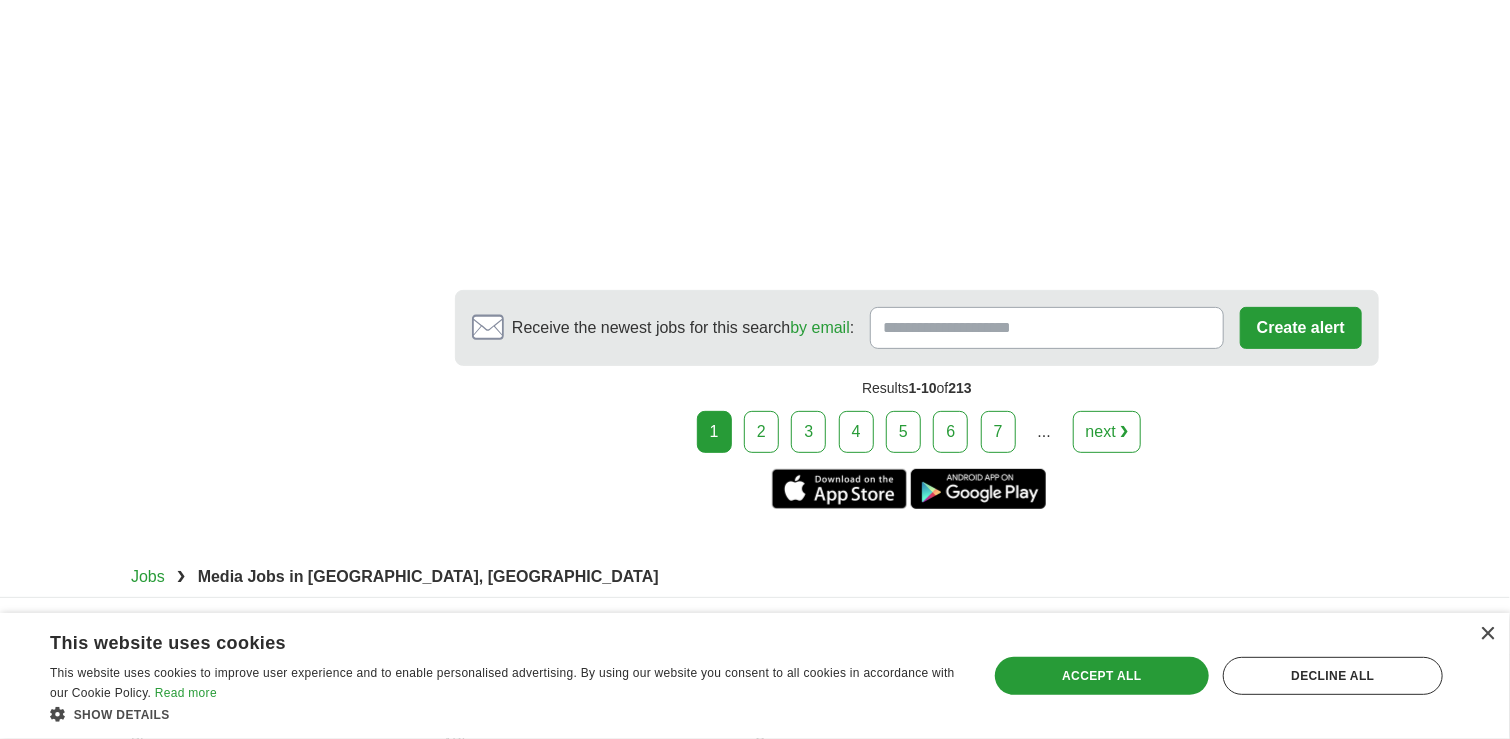 scroll, scrollTop: 4059, scrollLeft: 0, axis: vertical 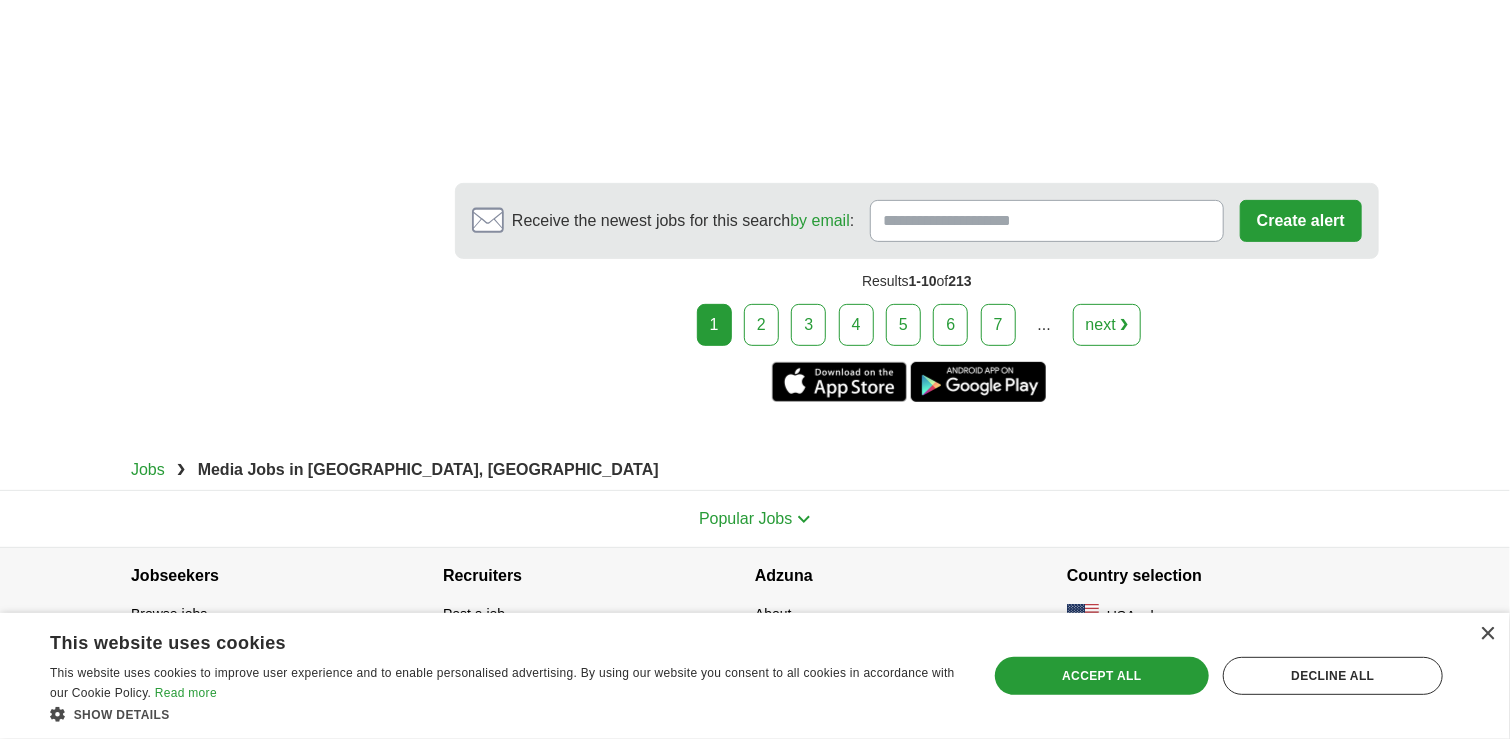click on "1
2
3
4
5
6
7
...                     next ❯" at bounding box center [917, 325] 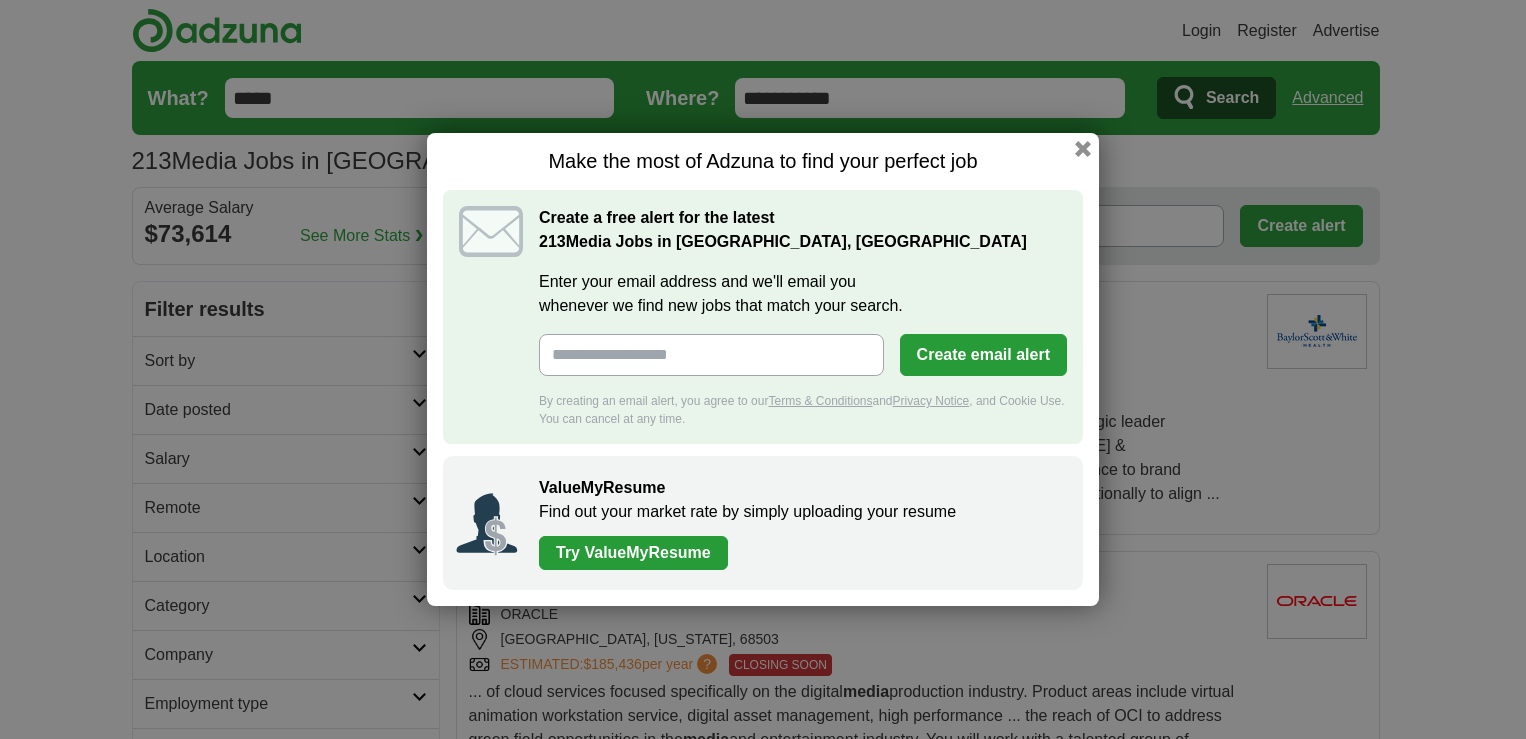 scroll, scrollTop: 0, scrollLeft: 0, axis: both 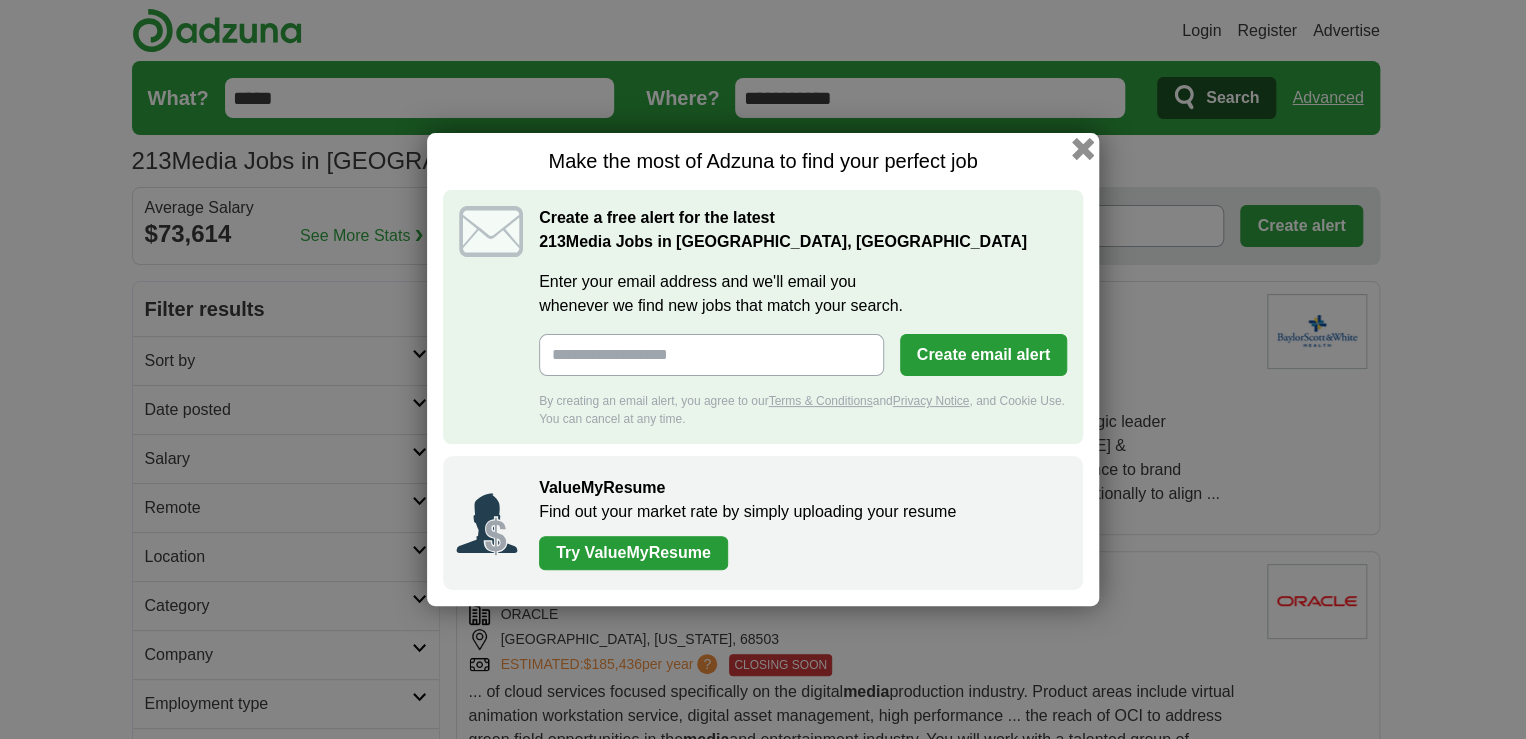 click at bounding box center [1083, 149] 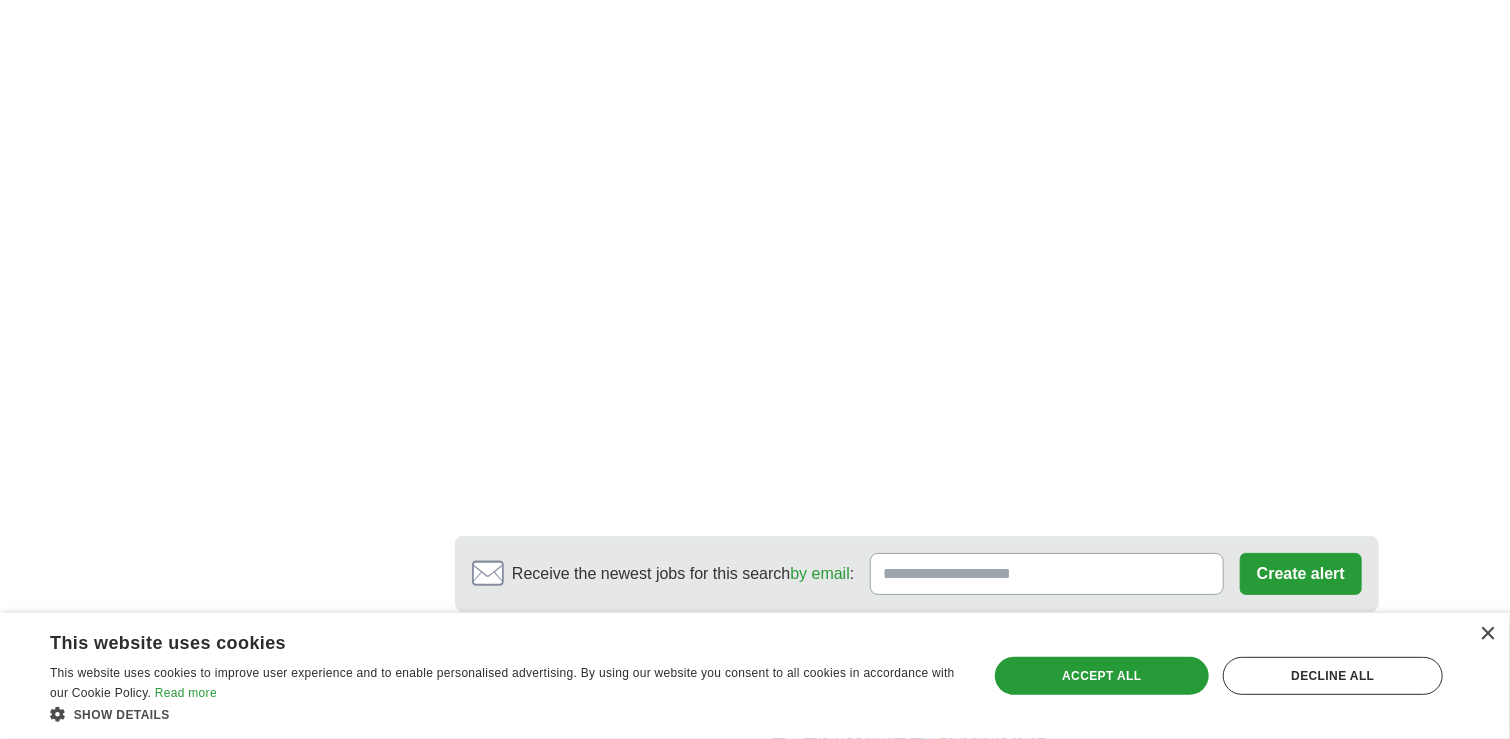 scroll, scrollTop: 3691, scrollLeft: 0, axis: vertical 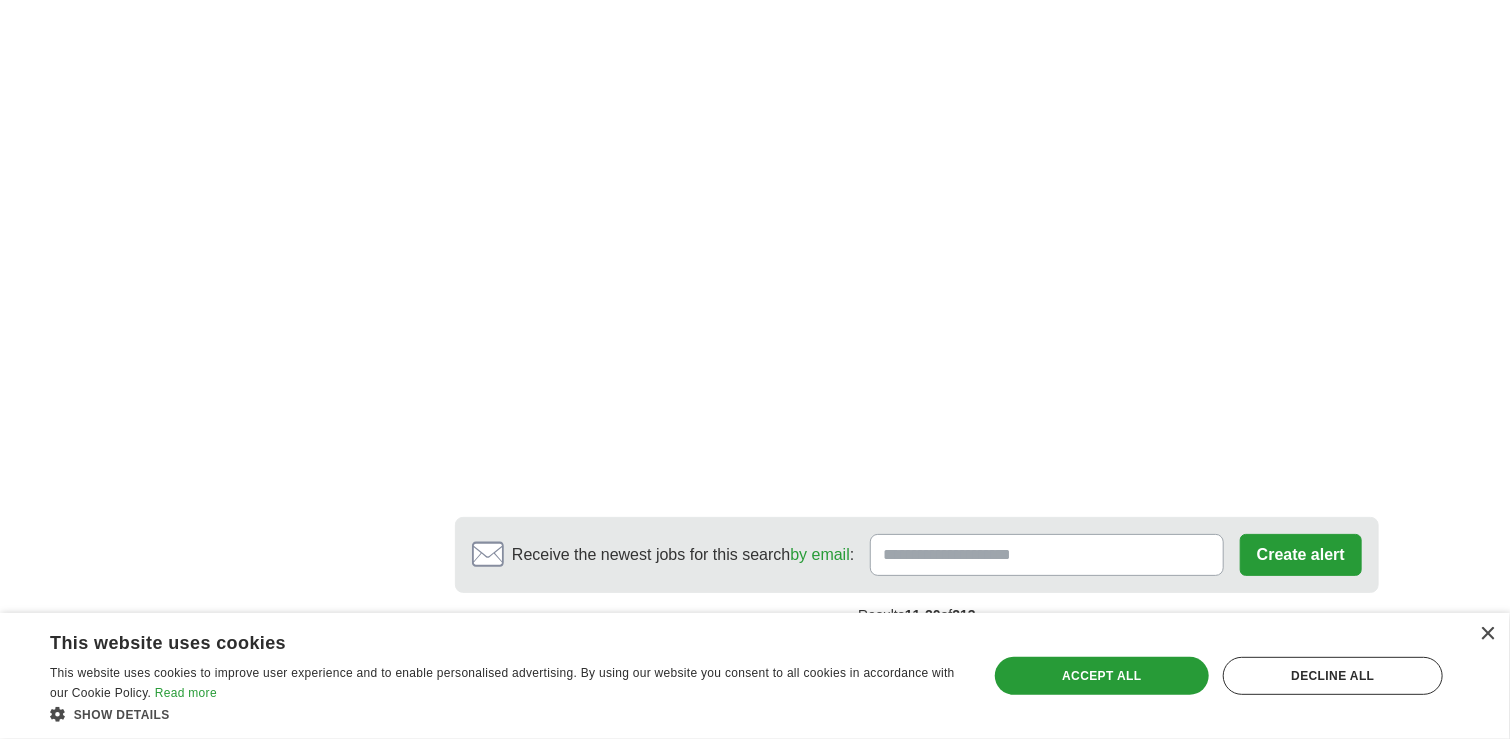 click on "3" at bounding box center [862, 659] 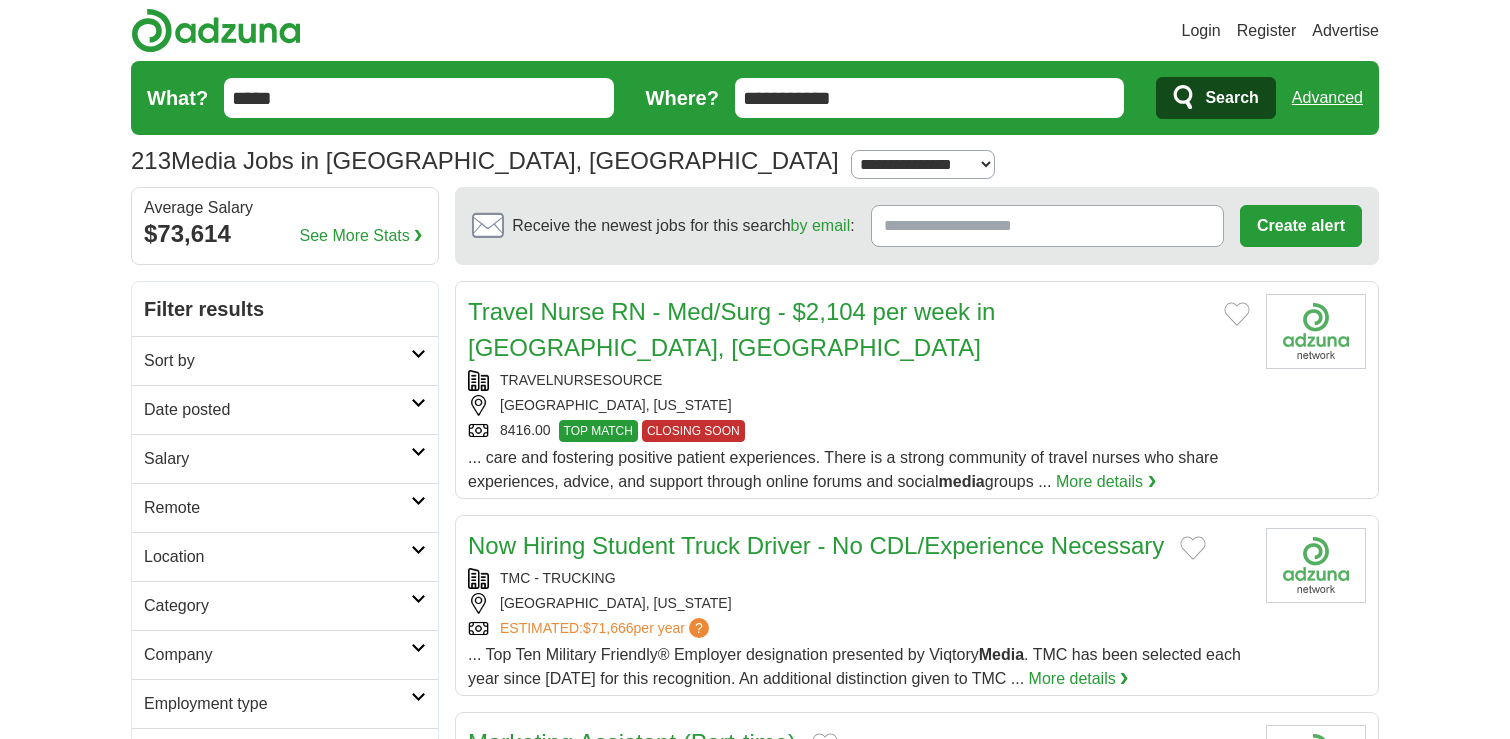 scroll, scrollTop: 0, scrollLeft: 0, axis: both 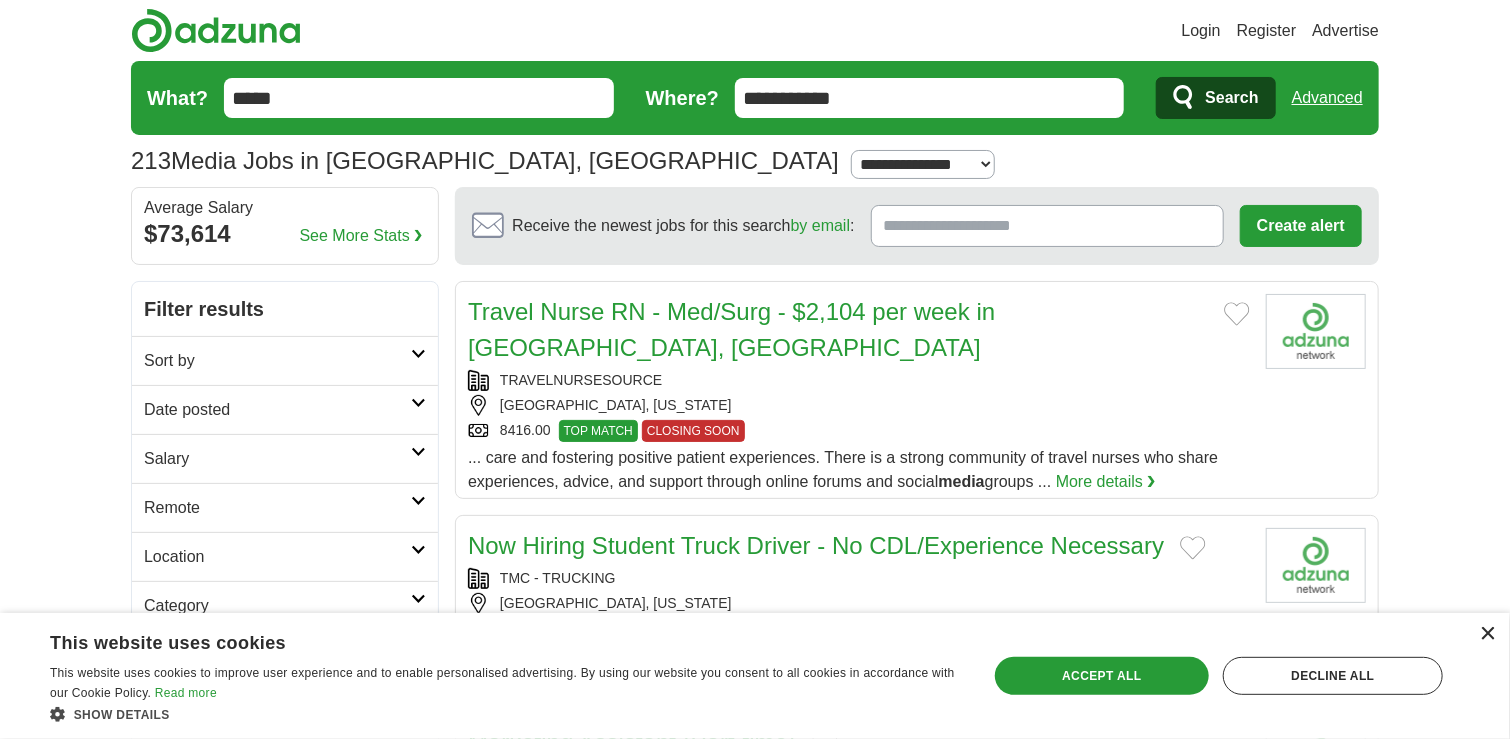 click on "×" at bounding box center [1487, 634] 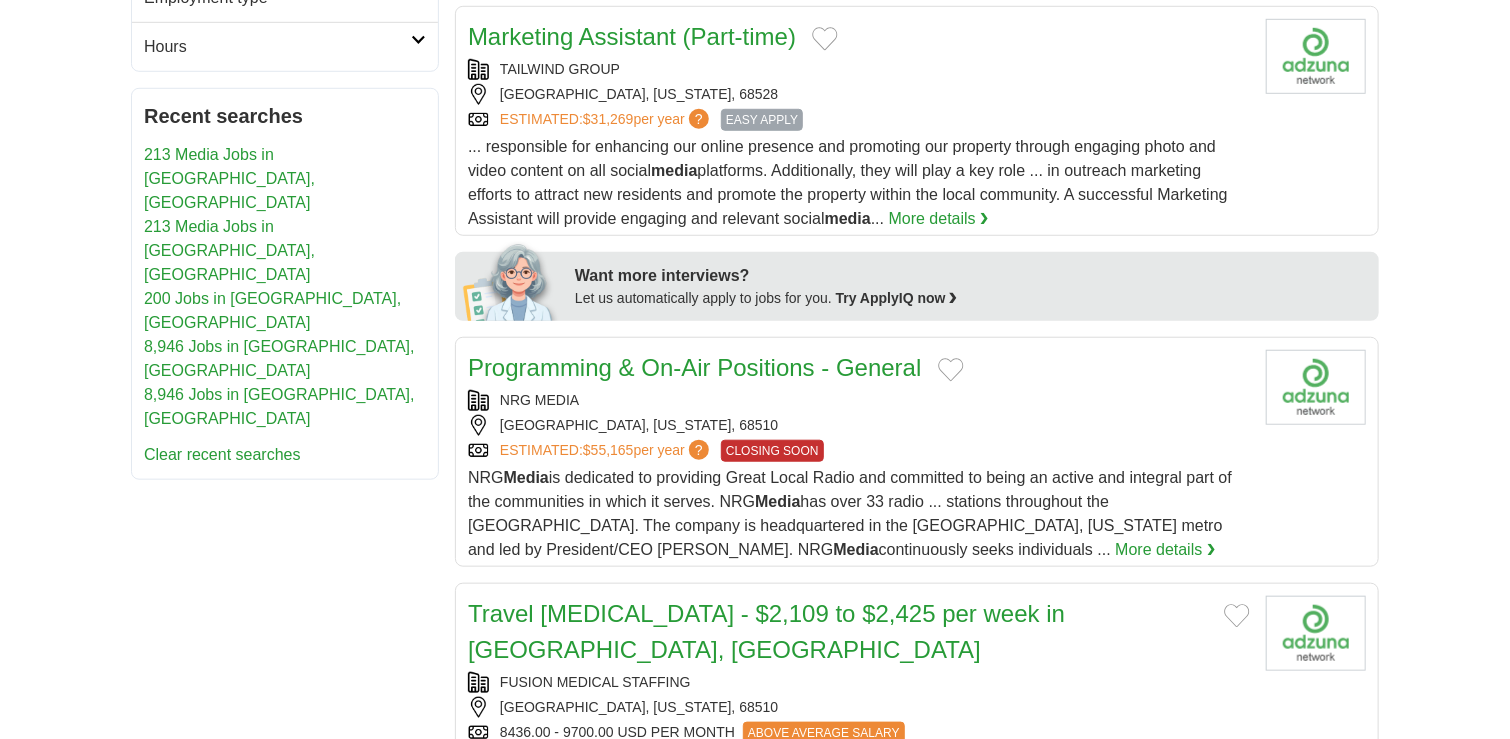 scroll, scrollTop: 707, scrollLeft: 0, axis: vertical 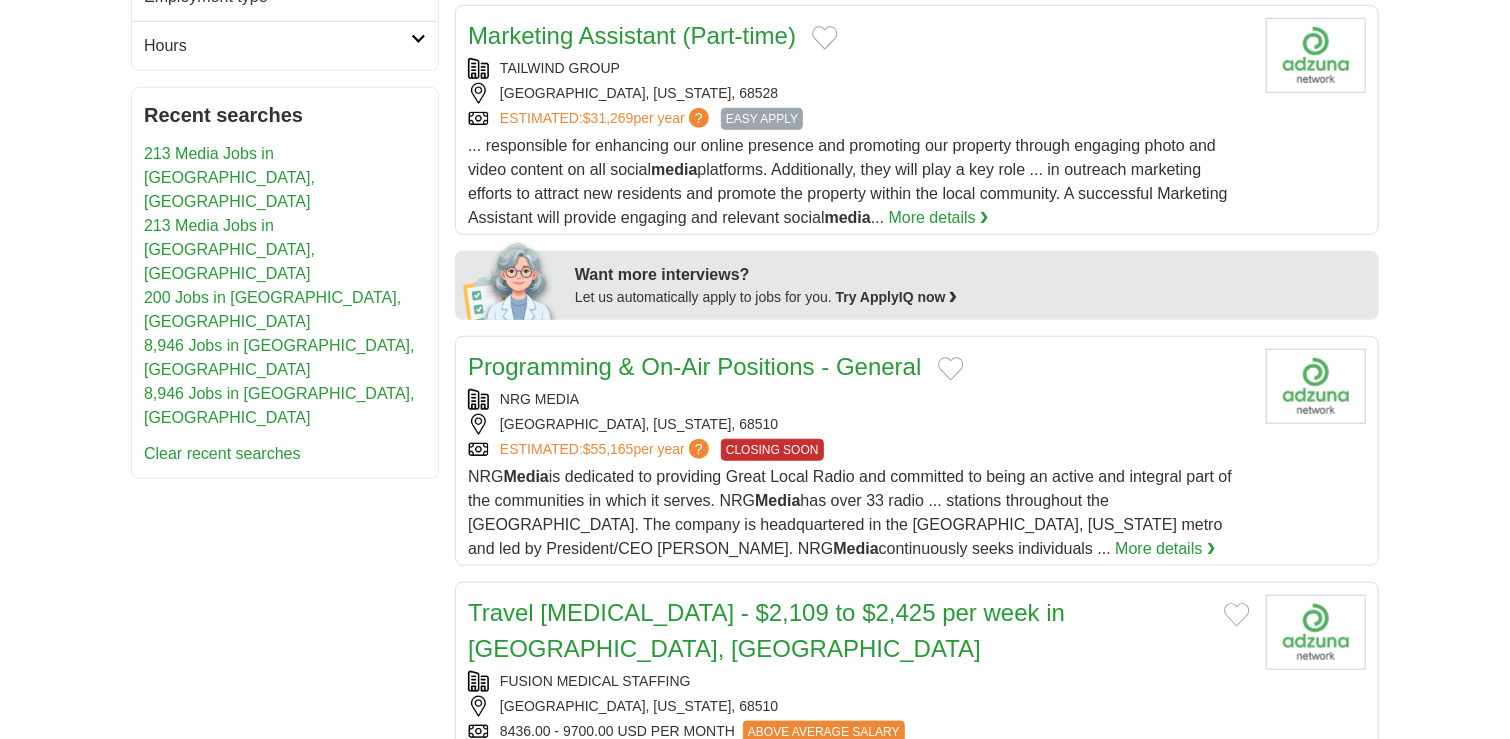 click on "Programming & On-Air Positions - General" at bounding box center [695, 366] 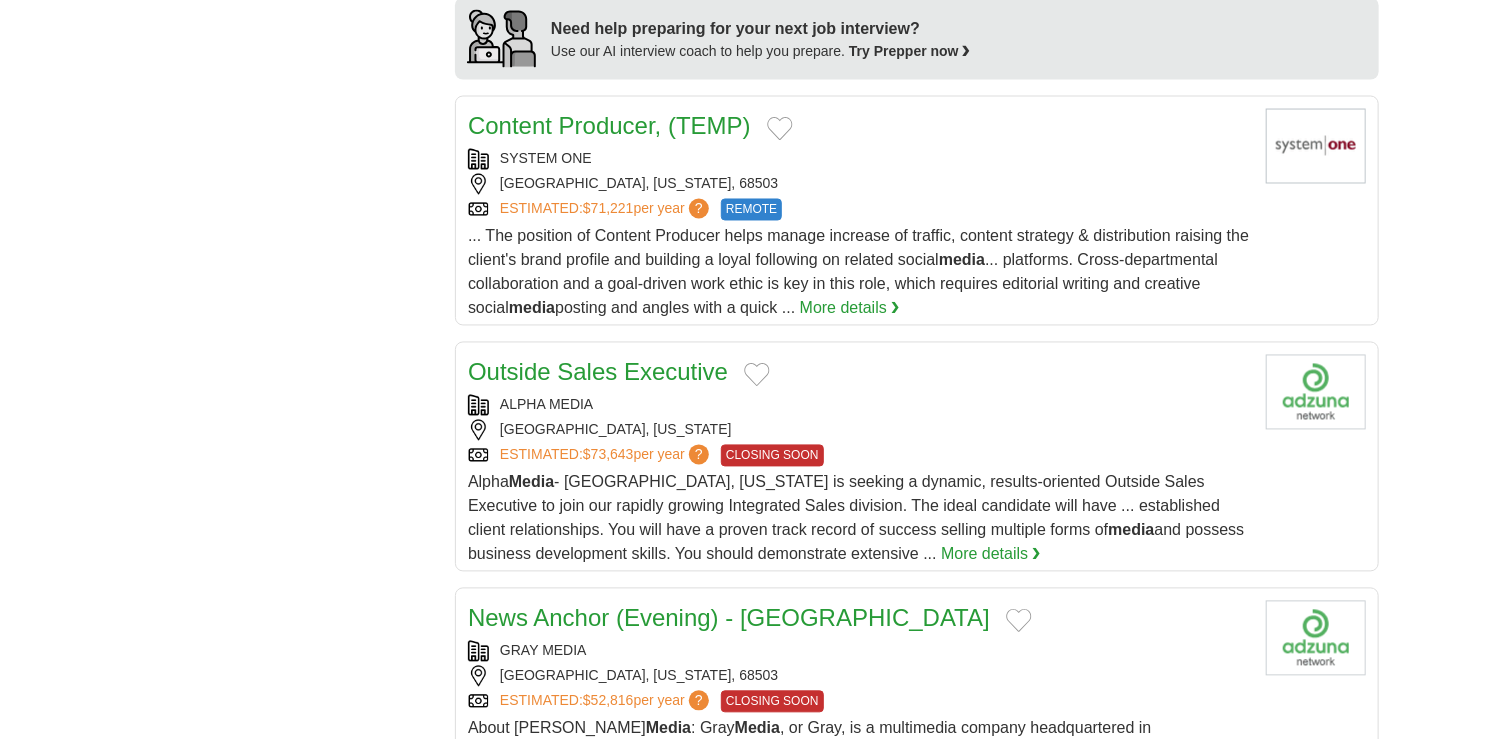 scroll, scrollTop: 1771, scrollLeft: 0, axis: vertical 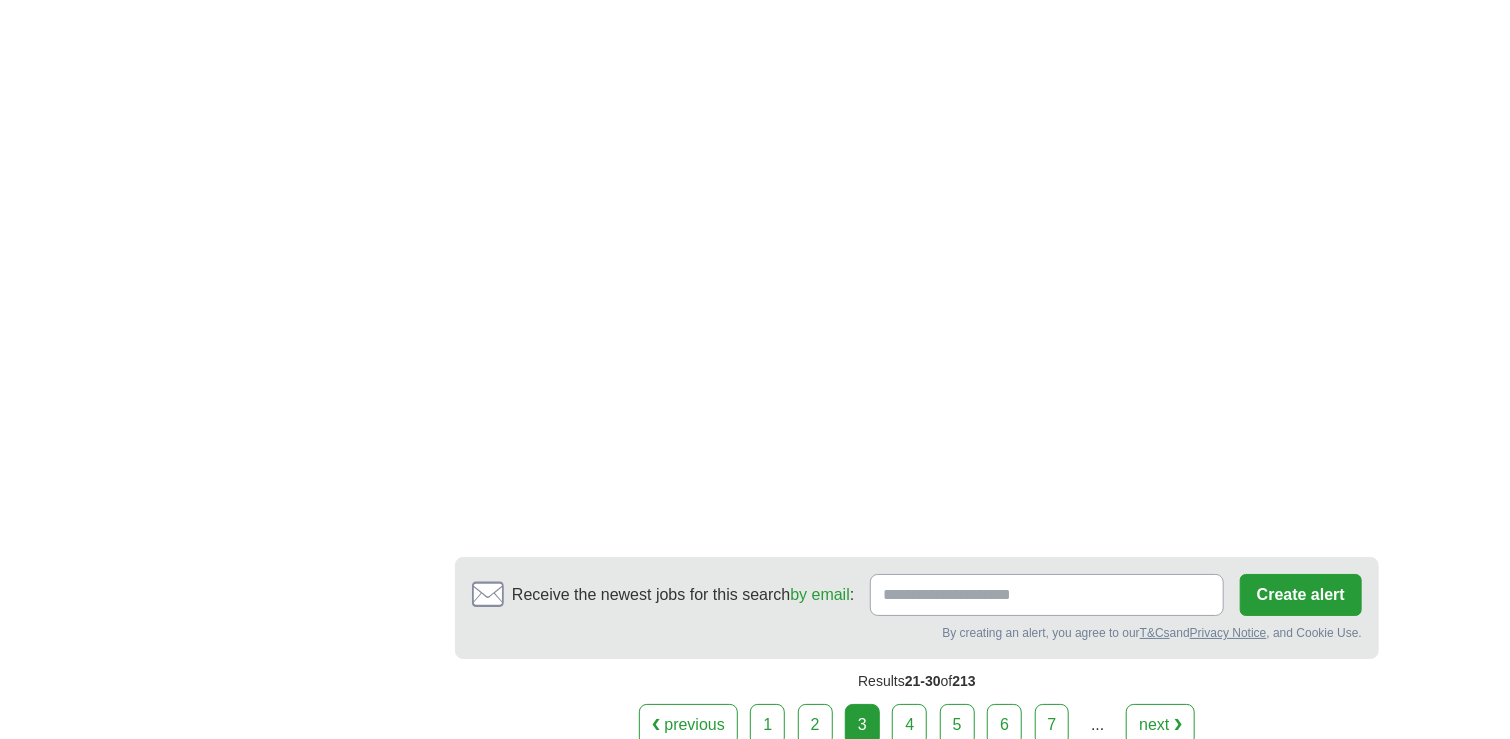 drag, startPoint x: 1064, startPoint y: 540, endPoint x: 904, endPoint y: 686, distance: 216.60101 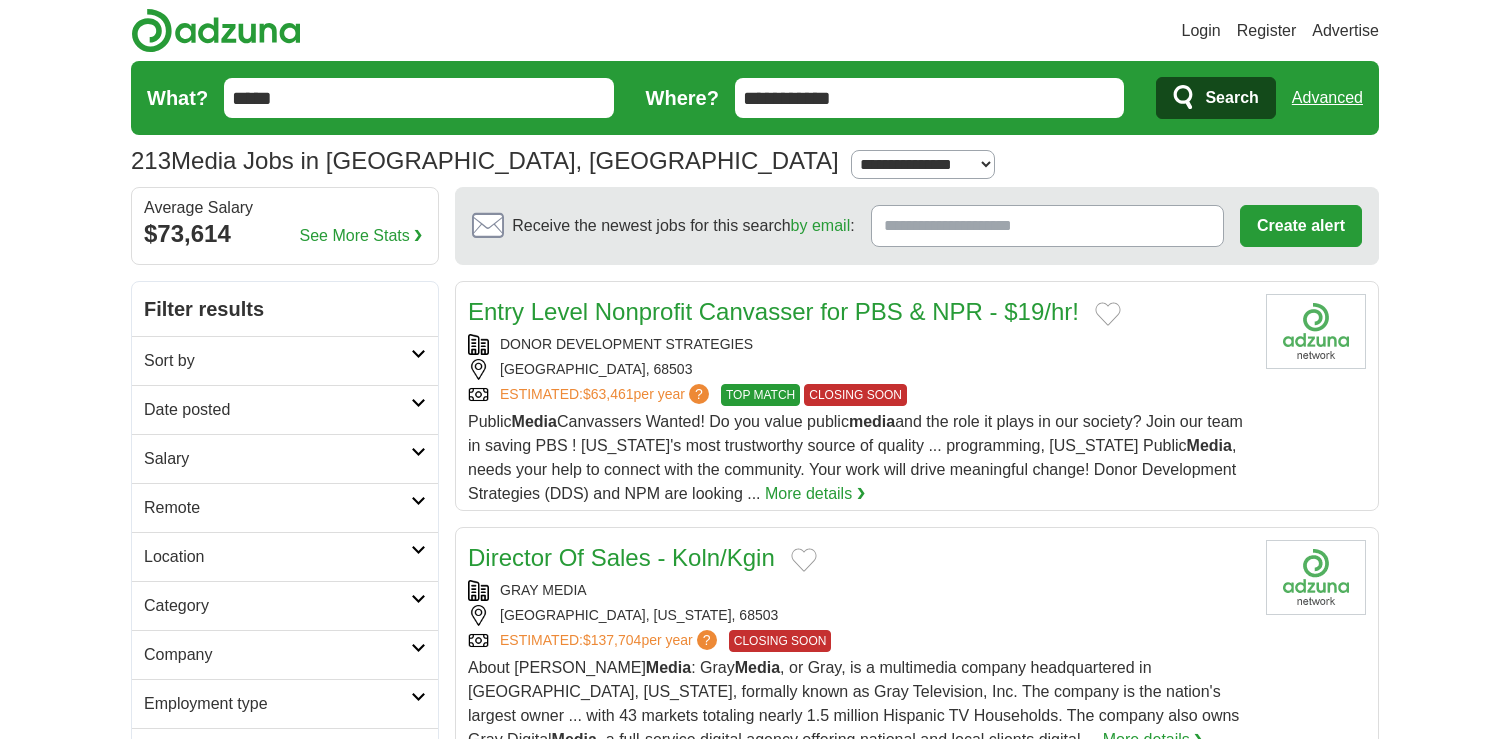 scroll, scrollTop: 0, scrollLeft: 0, axis: both 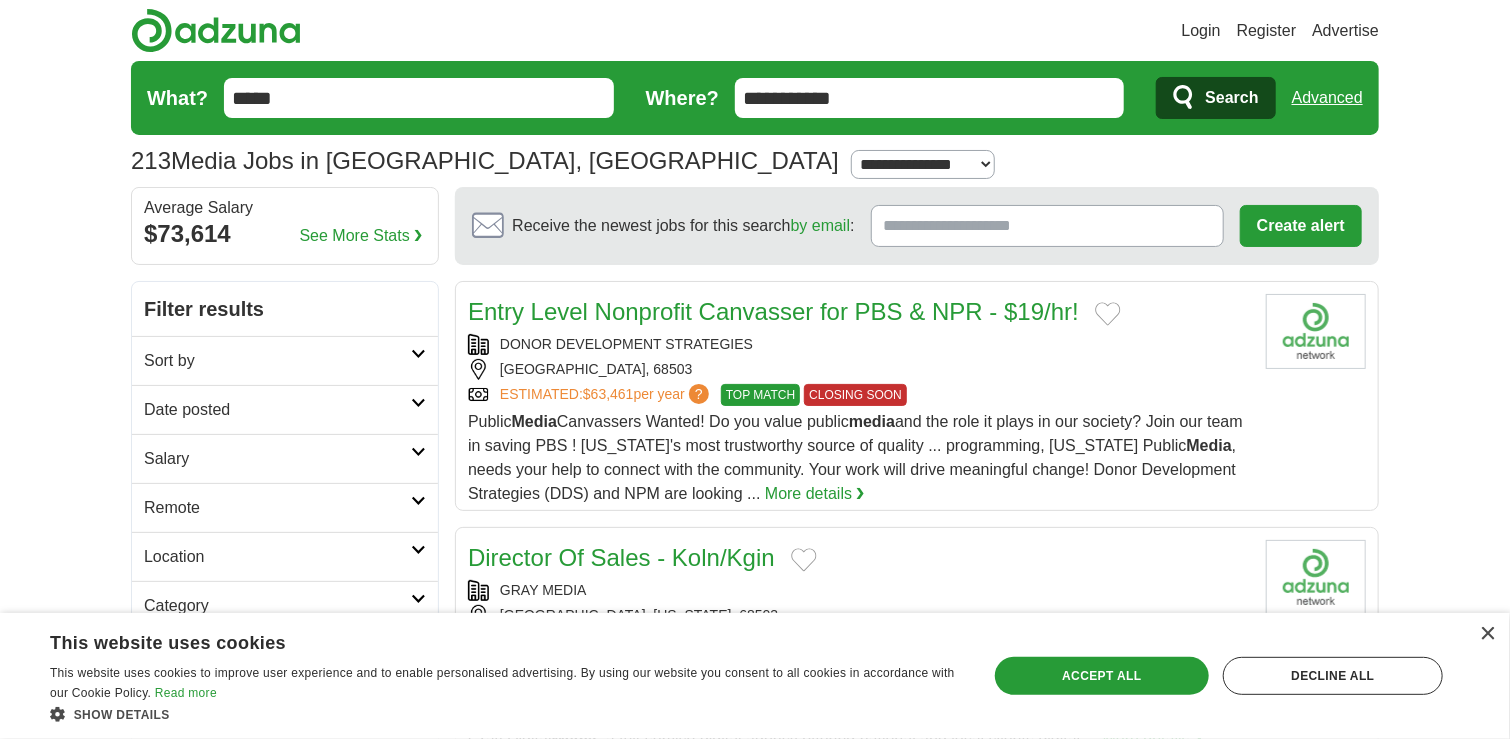 click on "Entry Level Nonprofit Canvasser for PBS & NPR - $19/hr!
DONOR DEVELOPMENT STRATEGIES
LINCOLN, 68503
ESTIMATED:
$63,461
per year
?
TOP MATCH CLOSING SOON
TOP MATCH CLOSING SOON
Public" at bounding box center (917, 396) 